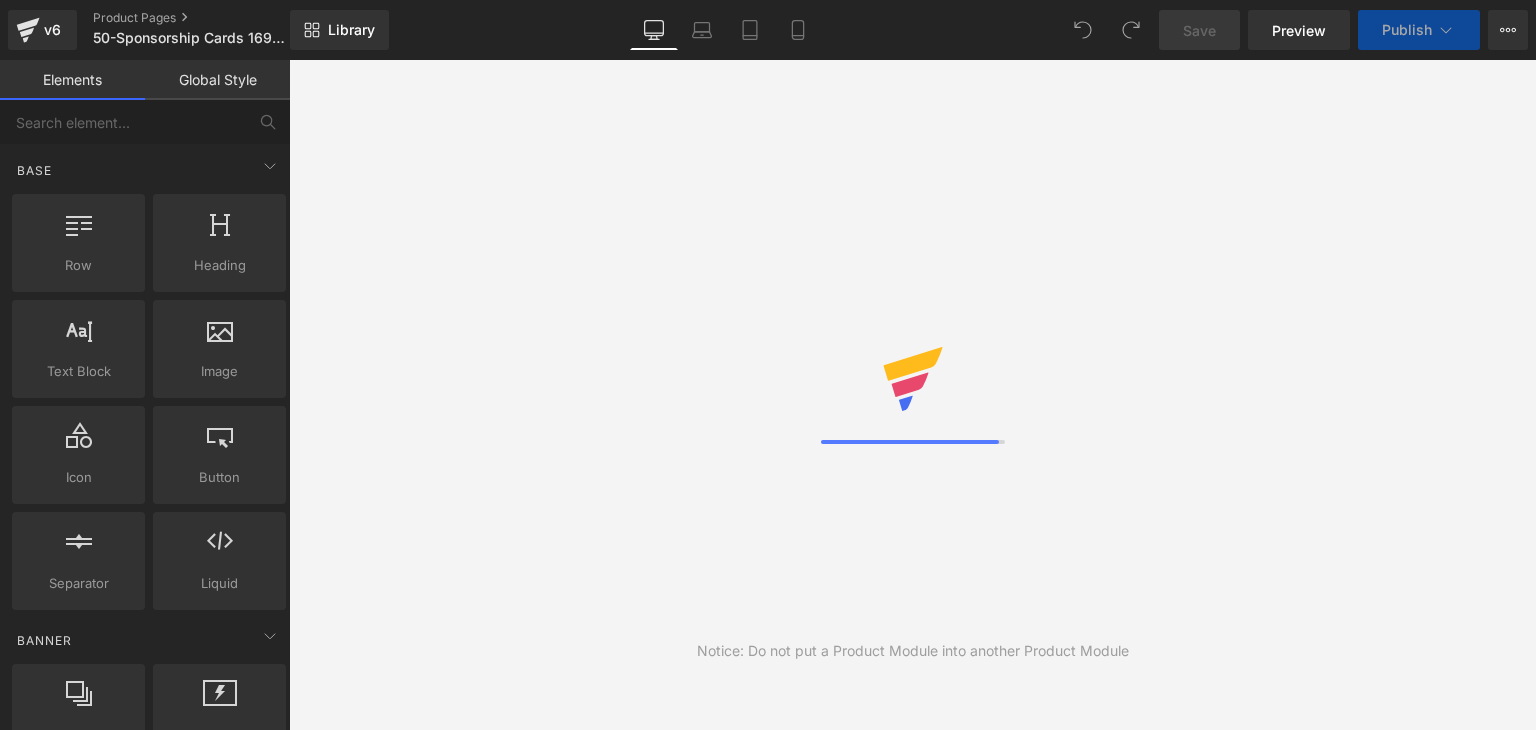 scroll, scrollTop: 0, scrollLeft: 0, axis: both 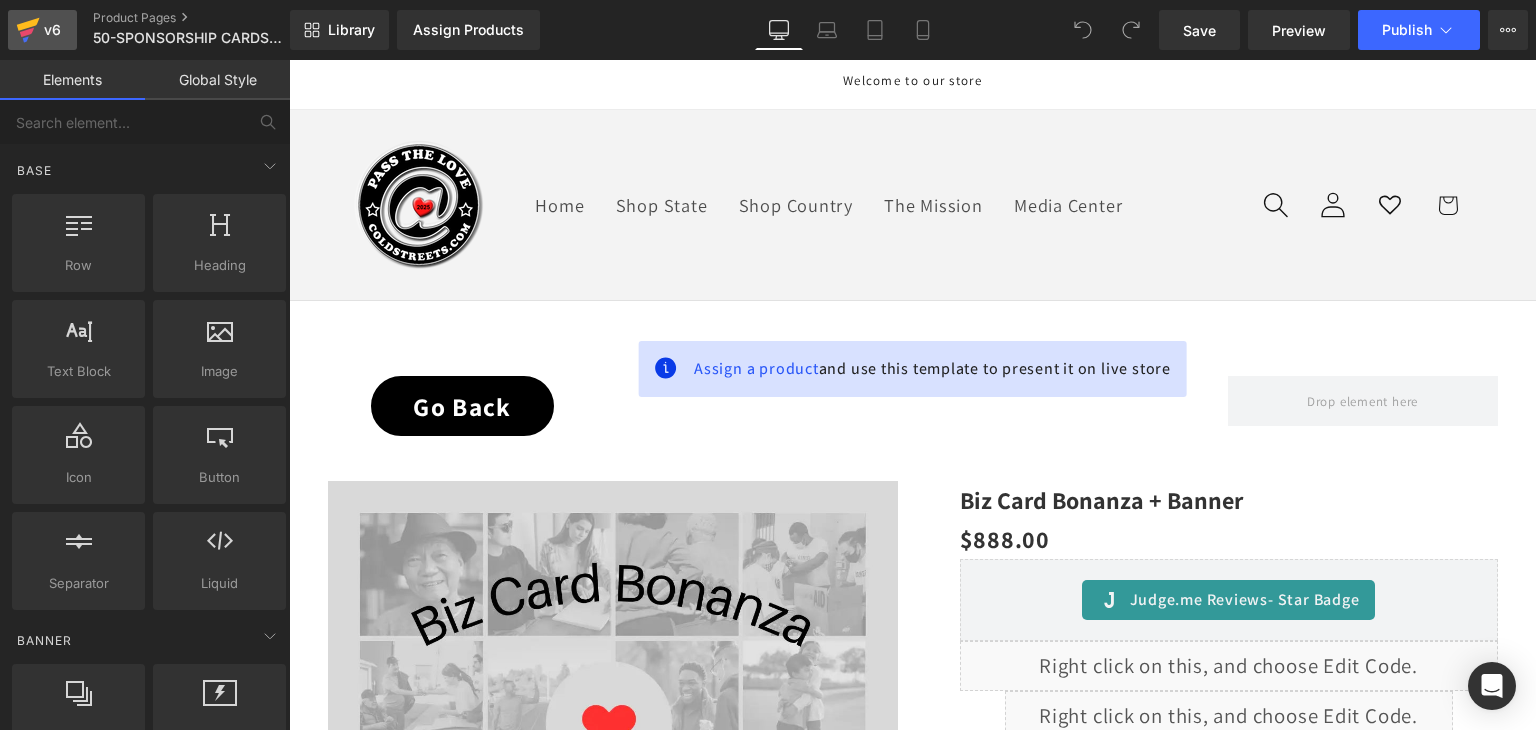 click 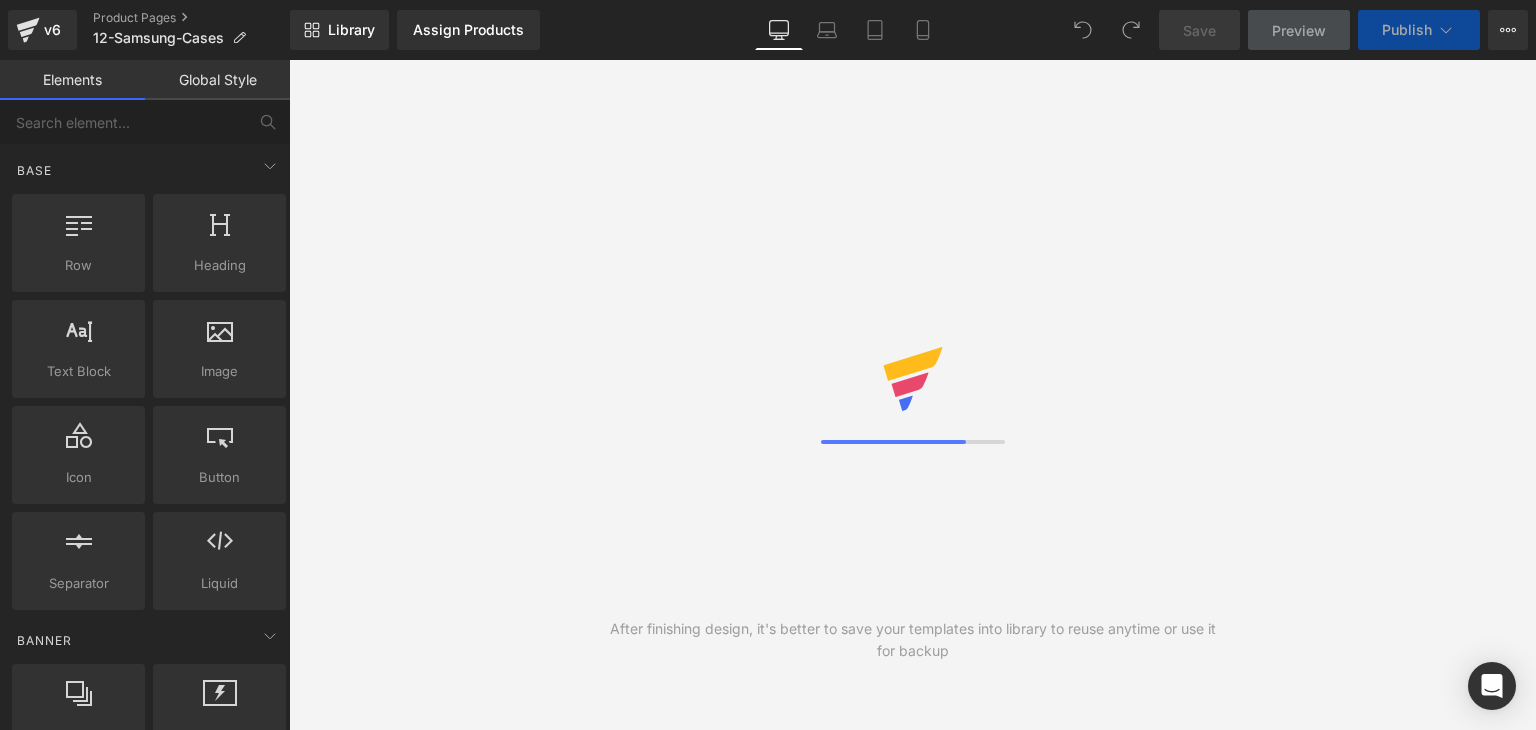 scroll, scrollTop: 0, scrollLeft: 0, axis: both 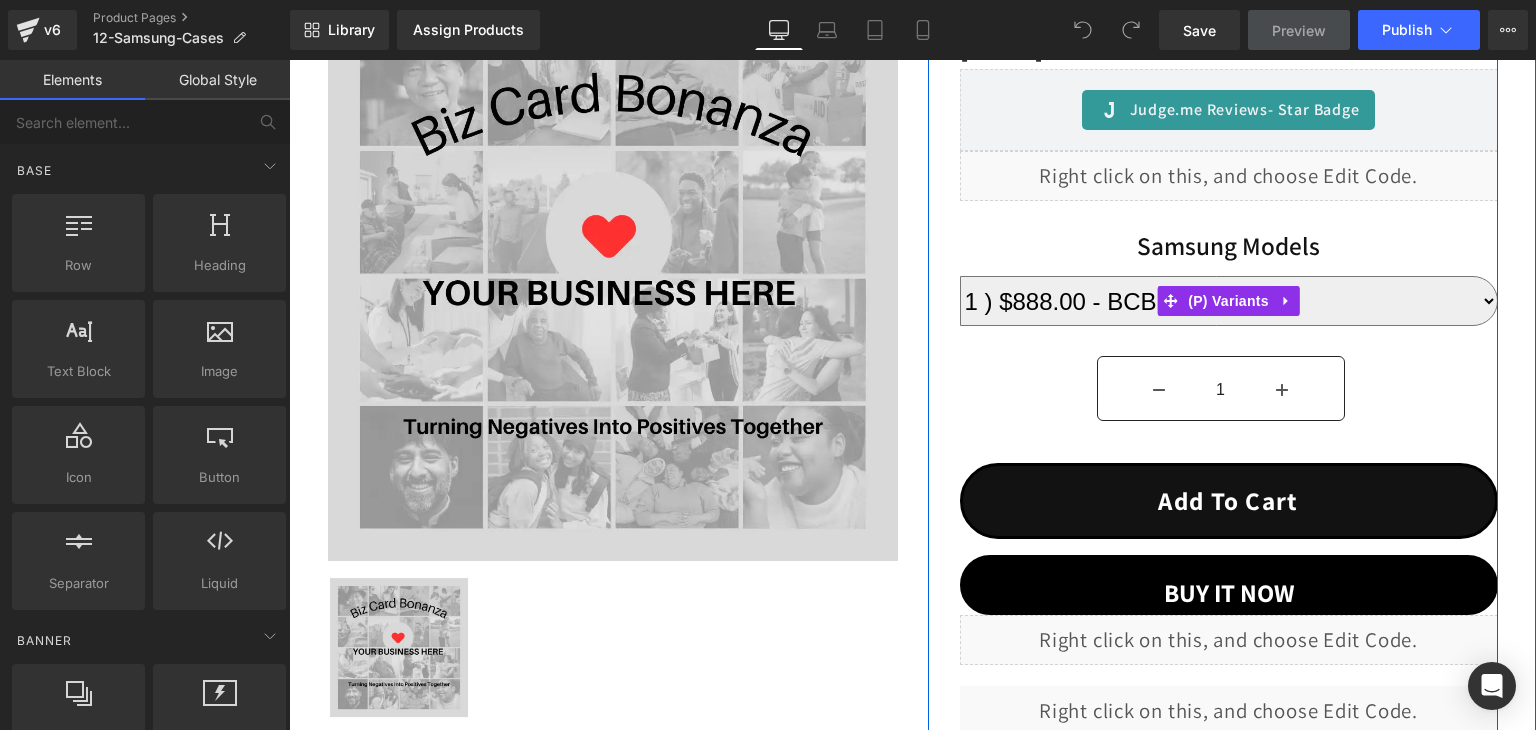 click on "1 ) [PRICE] - BCB
2 ) [PRICE] - BCB
3 ) [PRICE] - BCB
4 ) [PRICE] - BCB
5 ) [PRICE] - BCB
6 ) [PRICE] - BCB + Banner
7 ) [PRICE] - BCB + Banner
8 ) [PRICE] - BCB + Banner
9 ) [PRICE] - BCB + Banner 10) [PRICE] - BCB + Banner" at bounding box center (1229, 301) 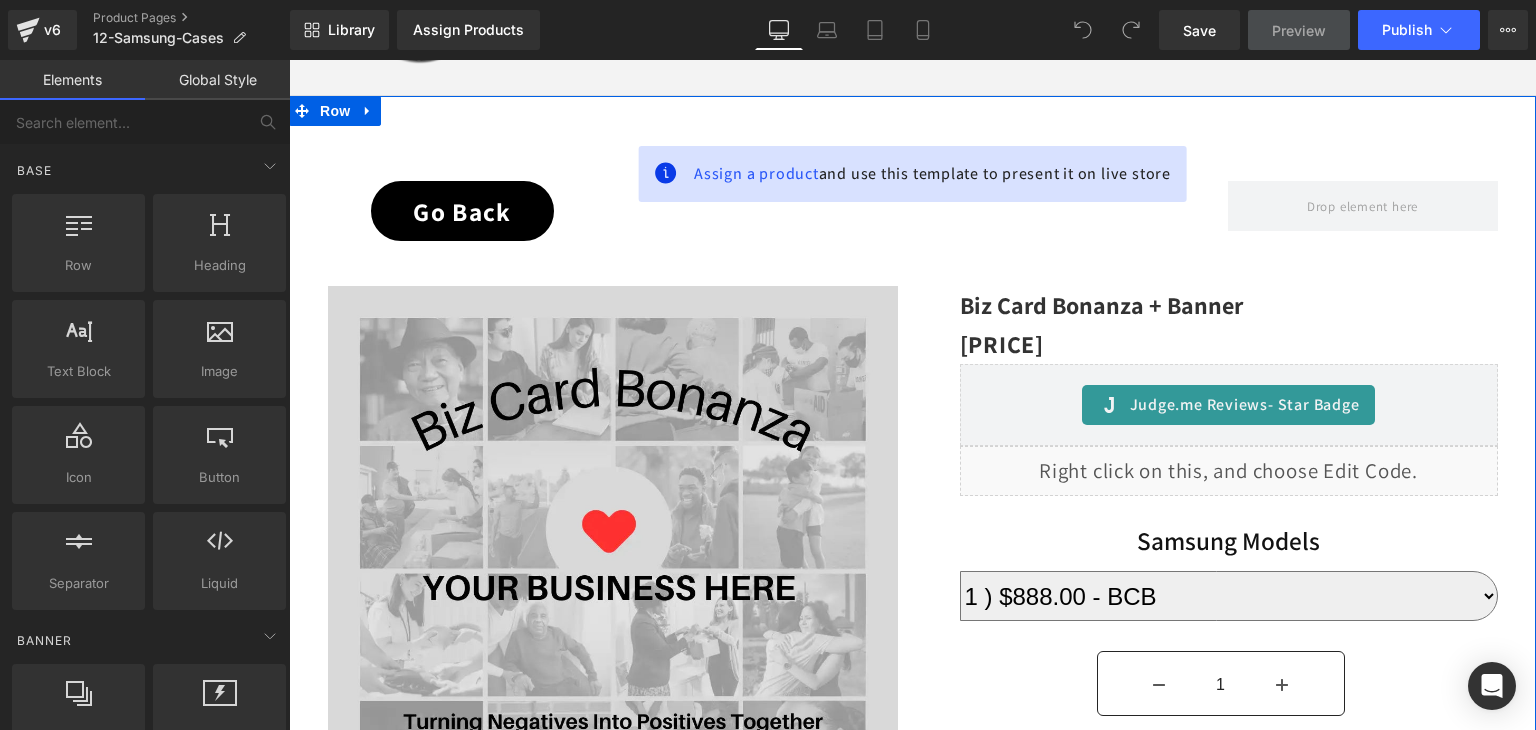 scroll, scrollTop: 200, scrollLeft: 0, axis: vertical 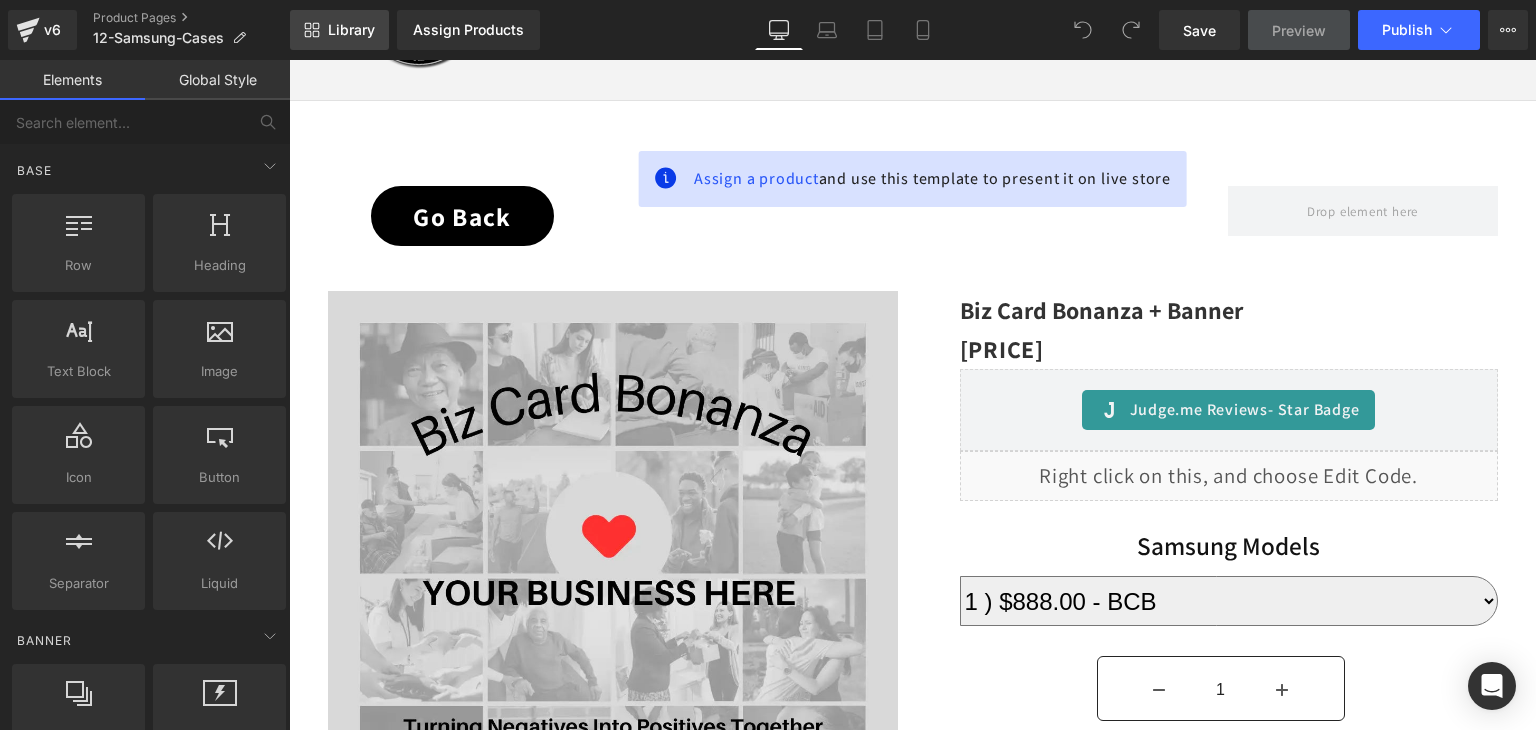click on "Library" at bounding box center (339, 30) 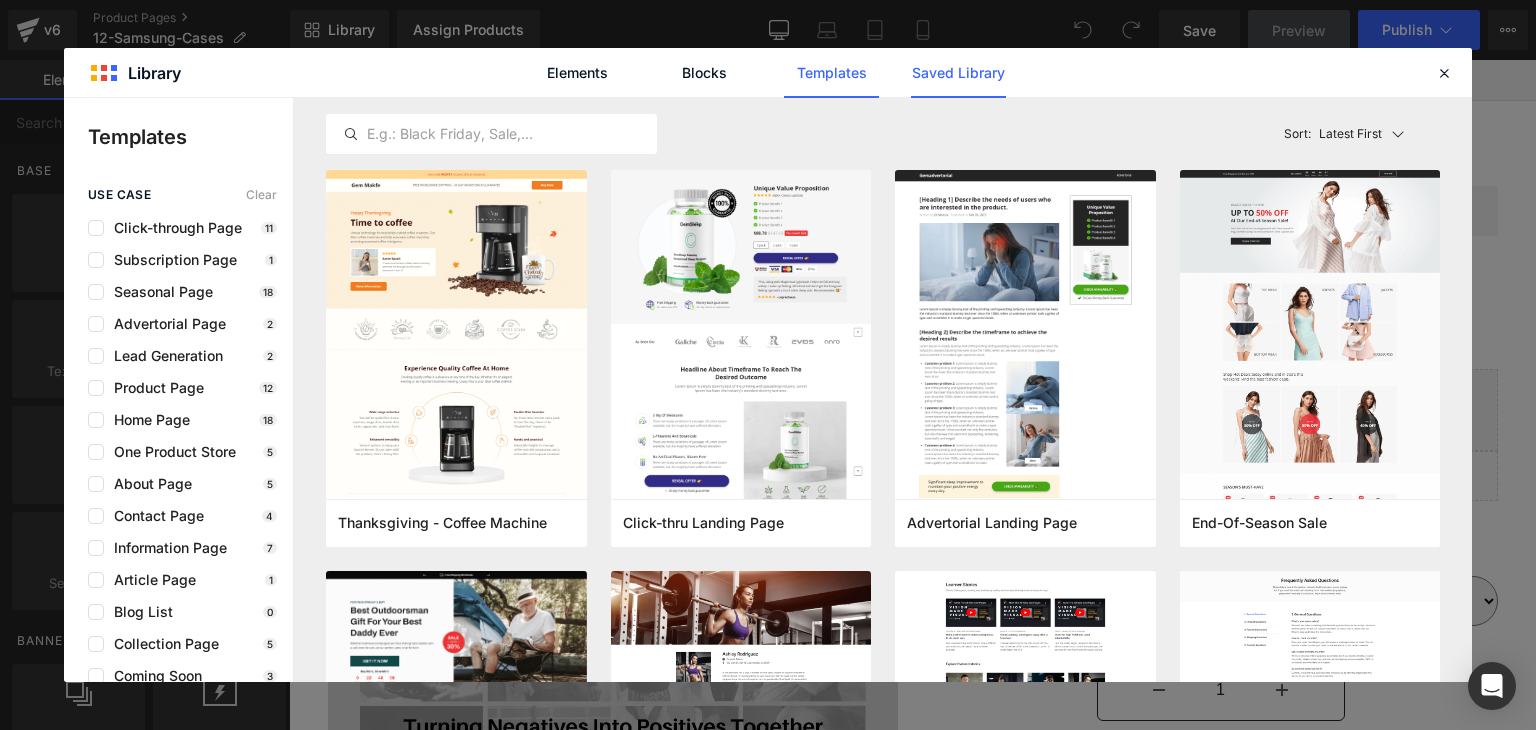 click on "Saved Library" 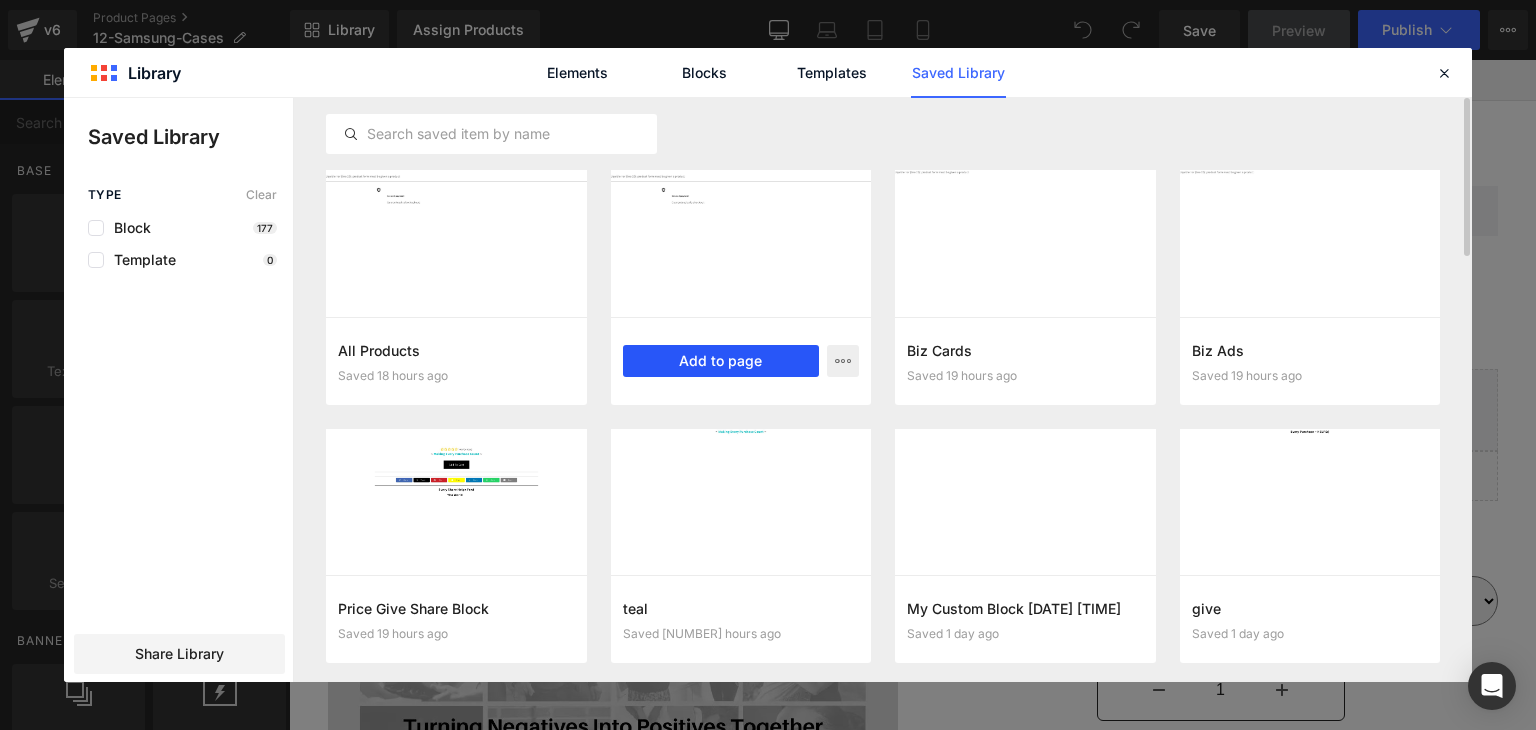 click on "Add to page" at bounding box center (721, 361) 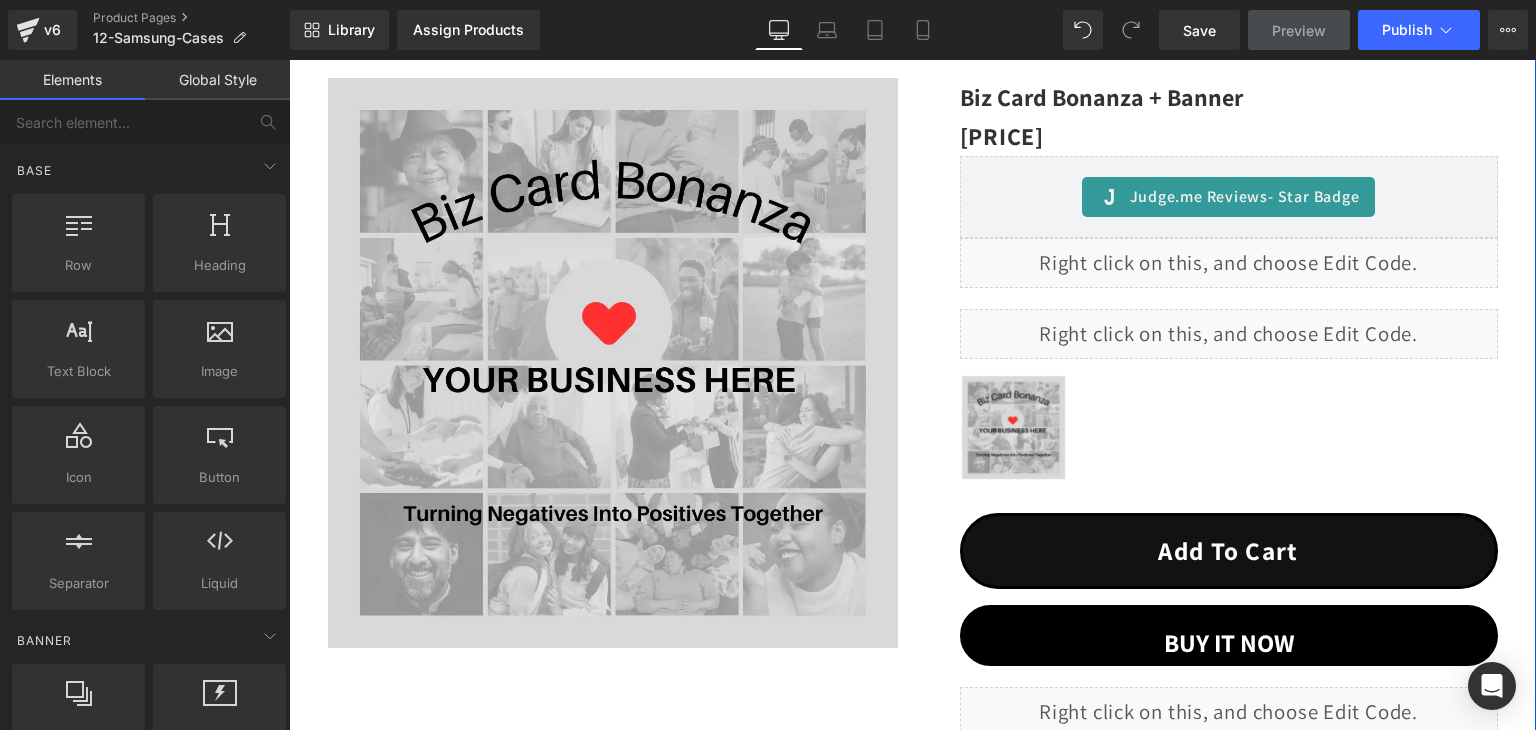 scroll, scrollTop: 2643, scrollLeft: 0, axis: vertical 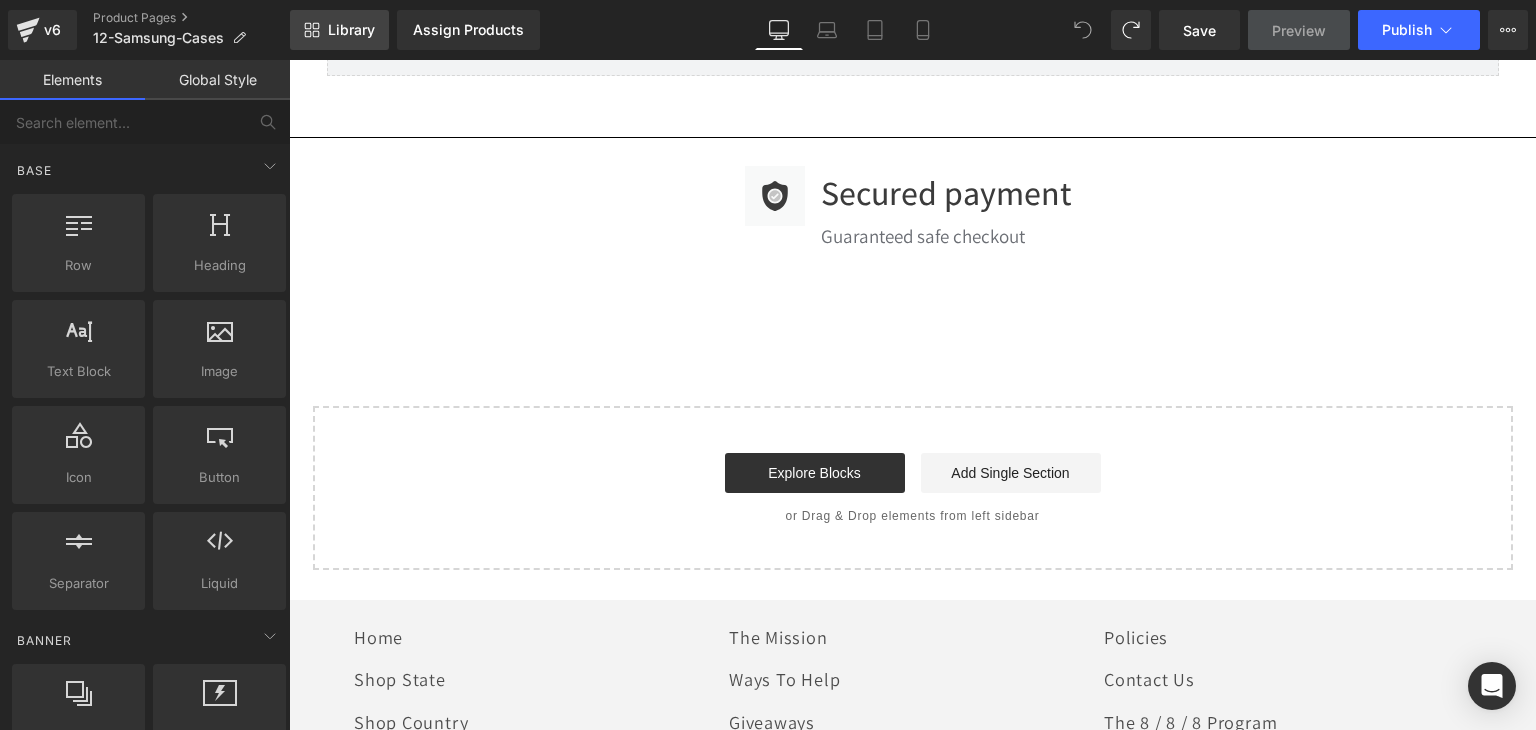 click on "Library" at bounding box center [351, 30] 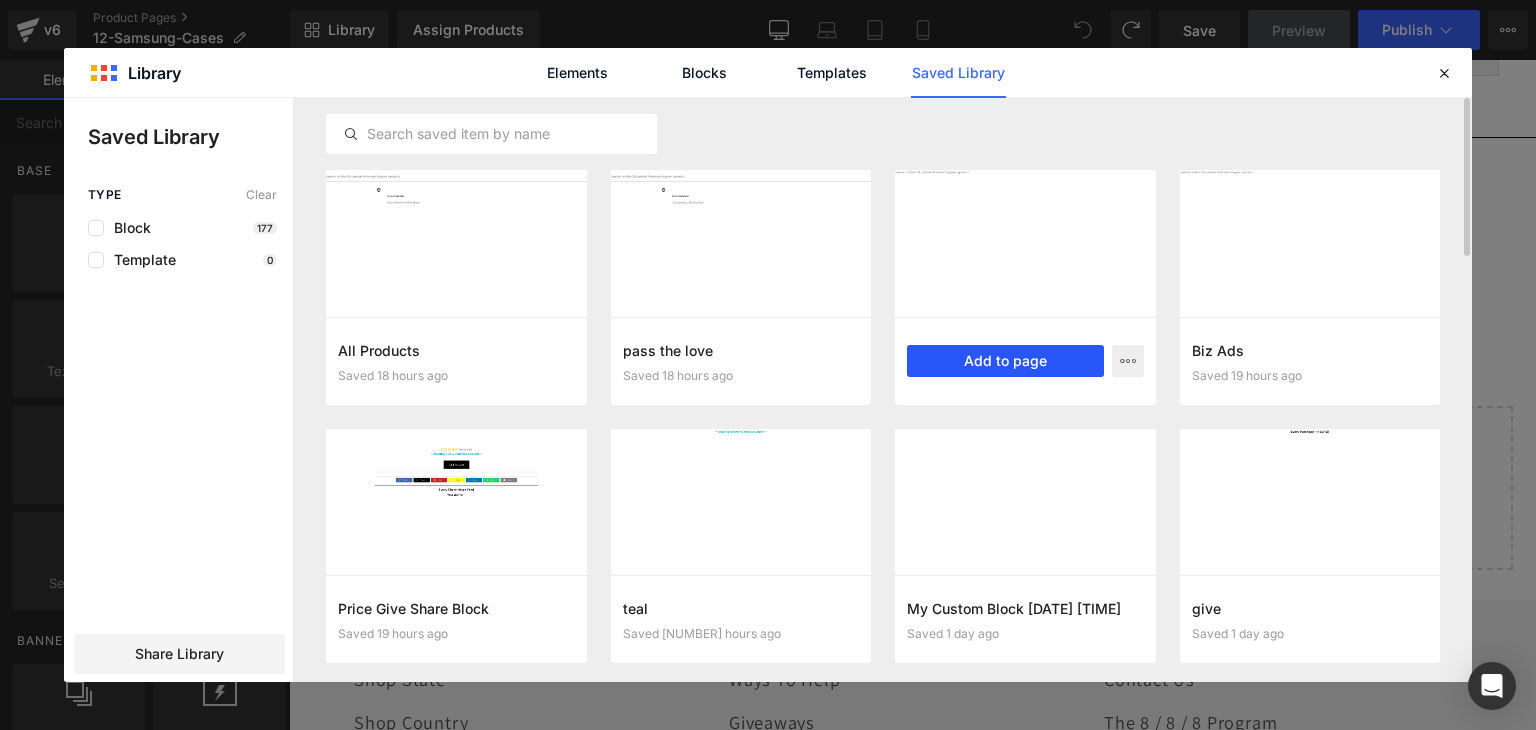click on "Add to page" at bounding box center (1005, 361) 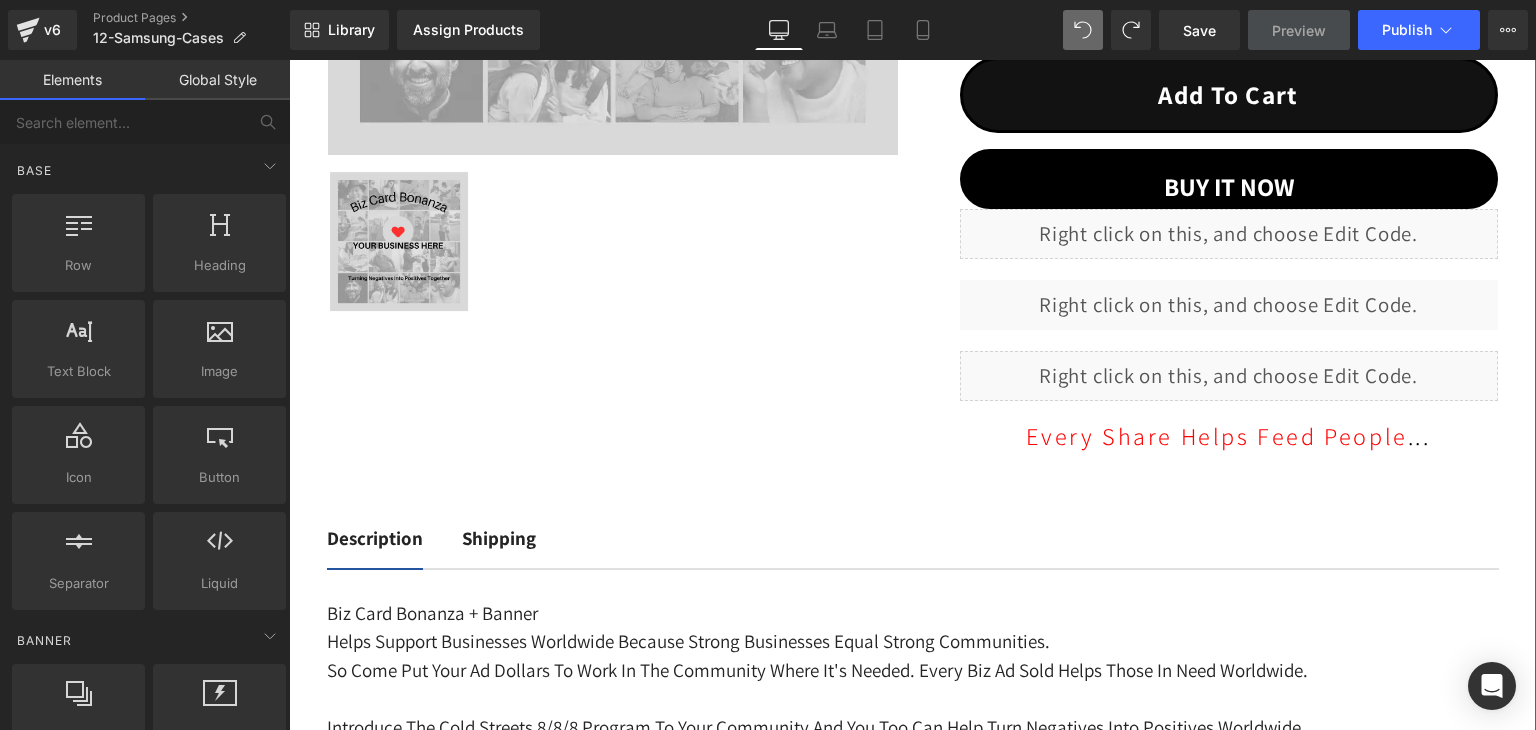 scroll, scrollTop: 843, scrollLeft: 0, axis: vertical 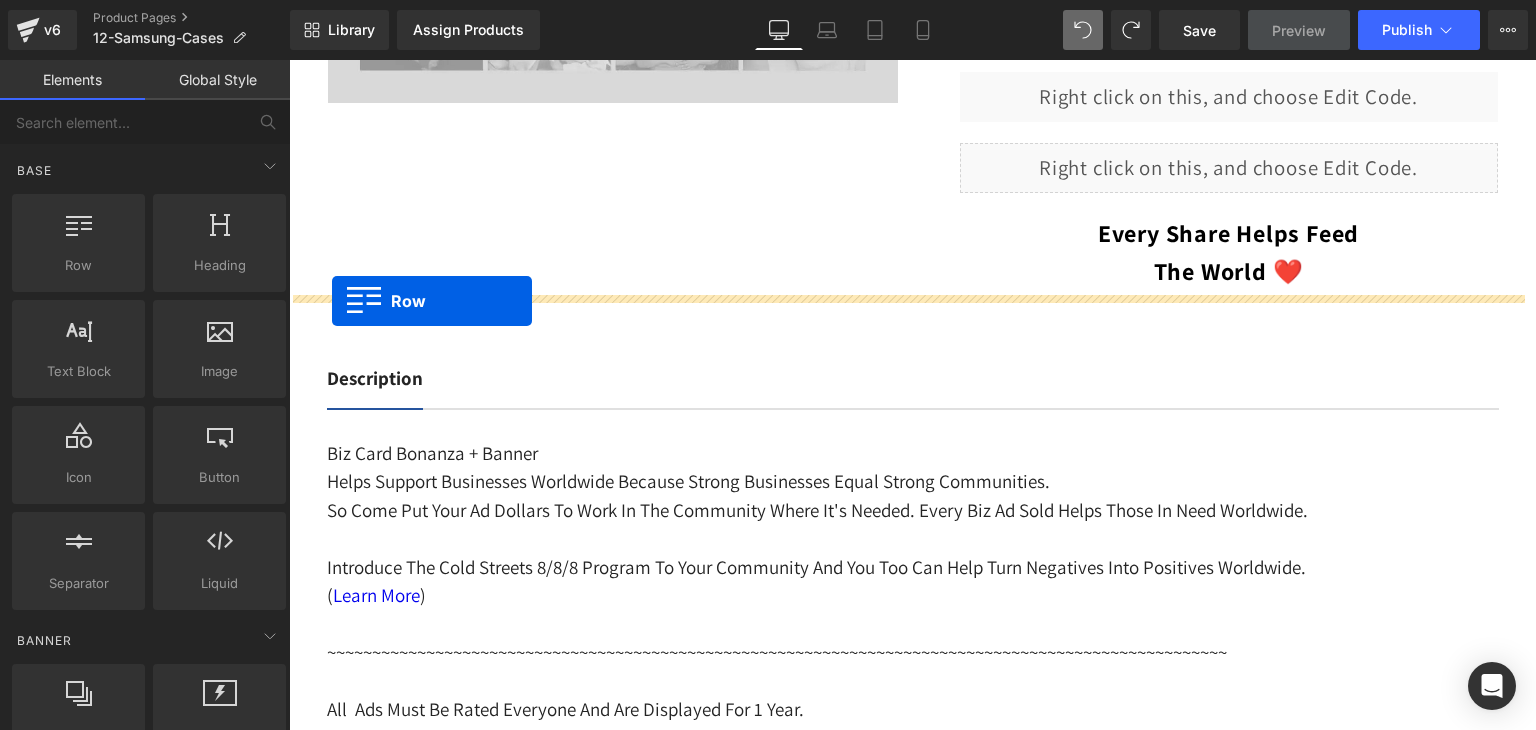 drag, startPoint x: 314, startPoint y: 531, endPoint x: 332, endPoint y: 301, distance: 230.70328 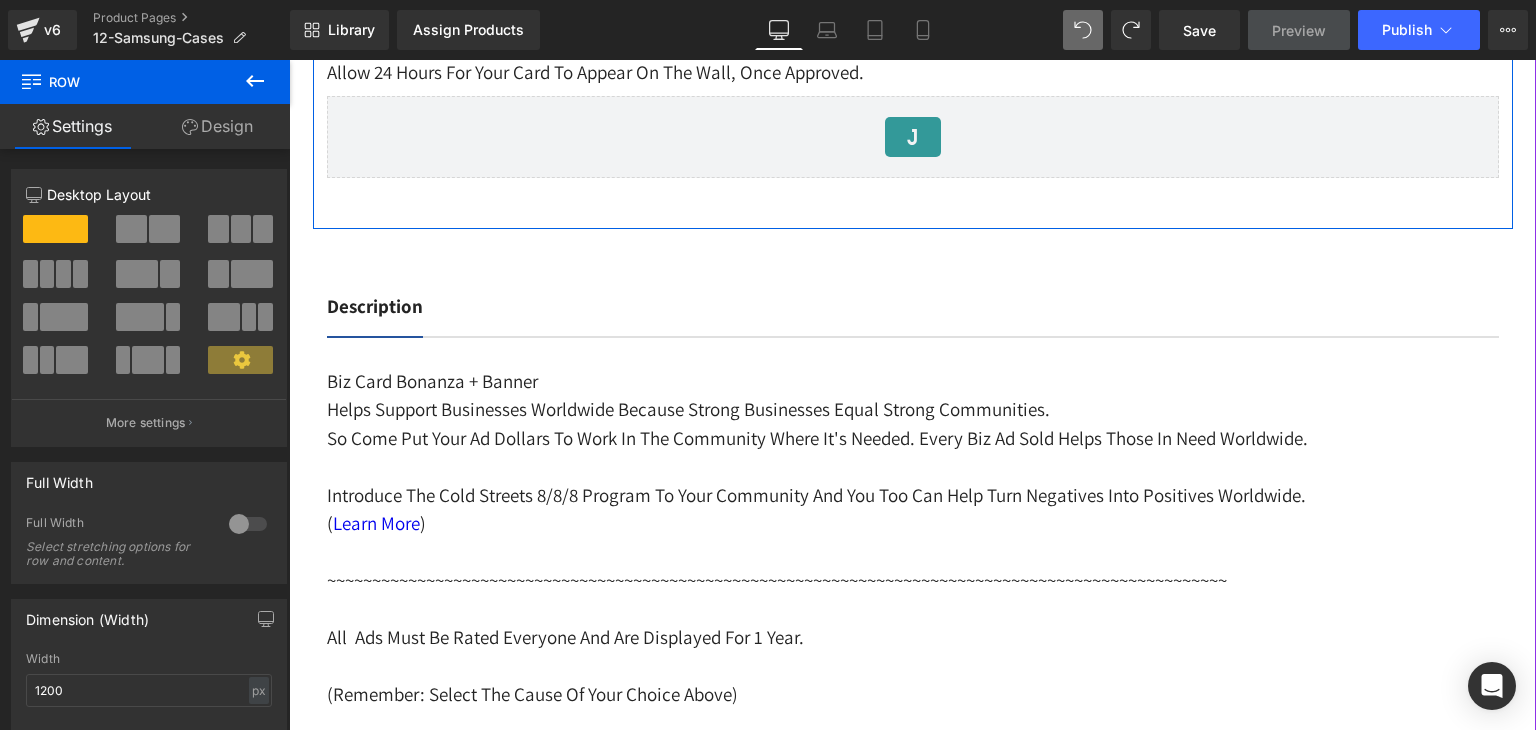 scroll, scrollTop: 3292, scrollLeft: 0, axis: vertical 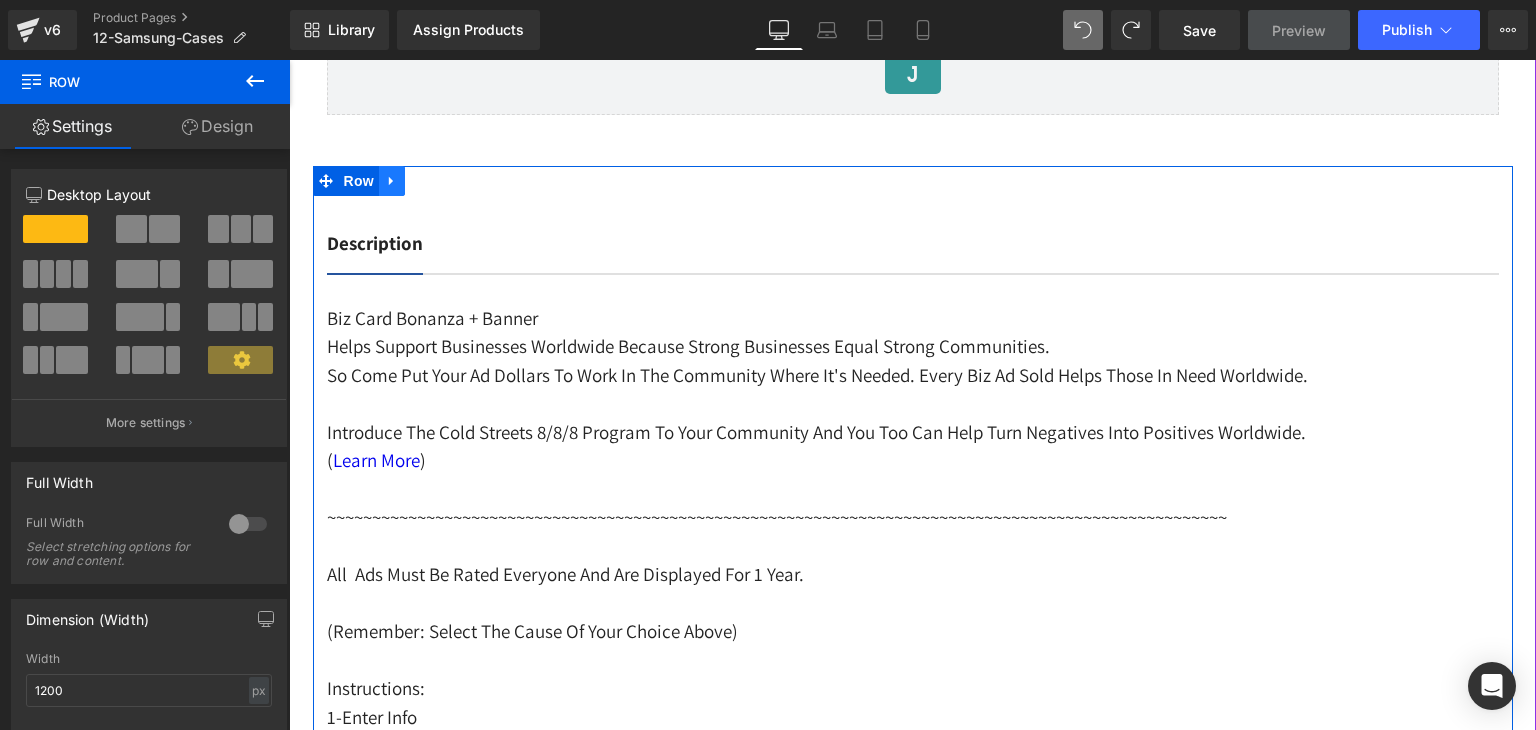 click 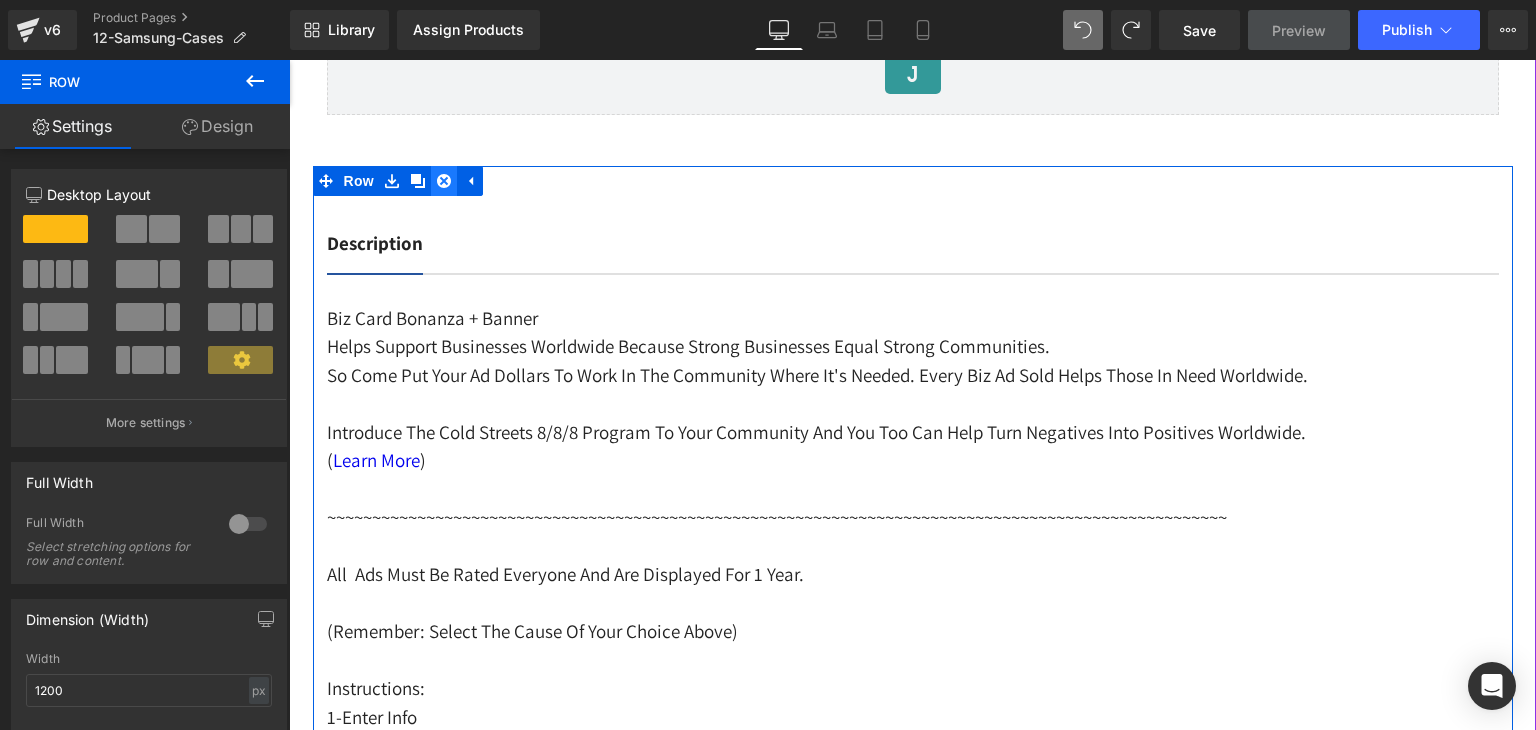 click 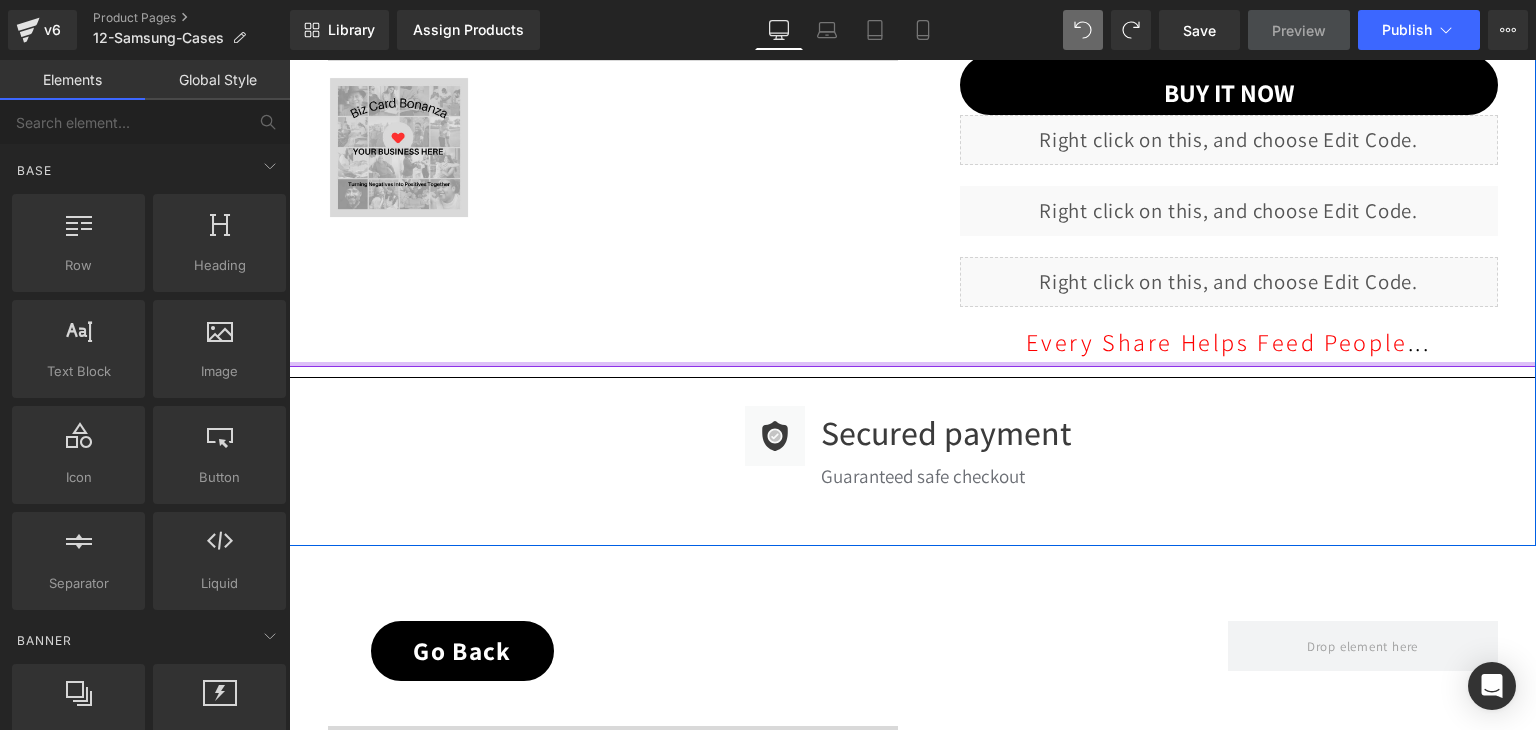 scroll, scrollTop: 992, scrollLeft: 0, axis: vertical 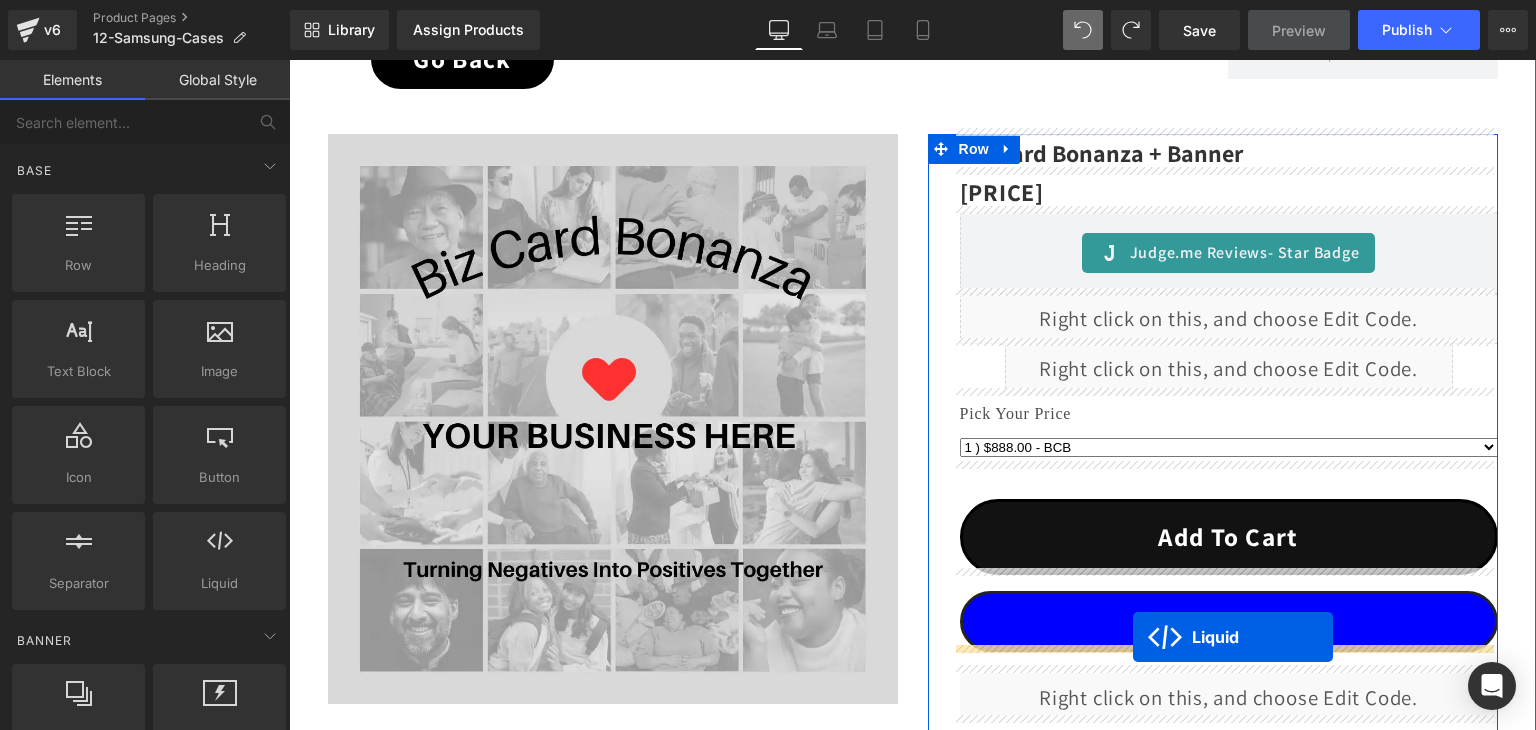 drag, startPoint x: 1176, startPoint y: 138, endPoint x: 1133, endPoint y: 637, distance: 500.84927 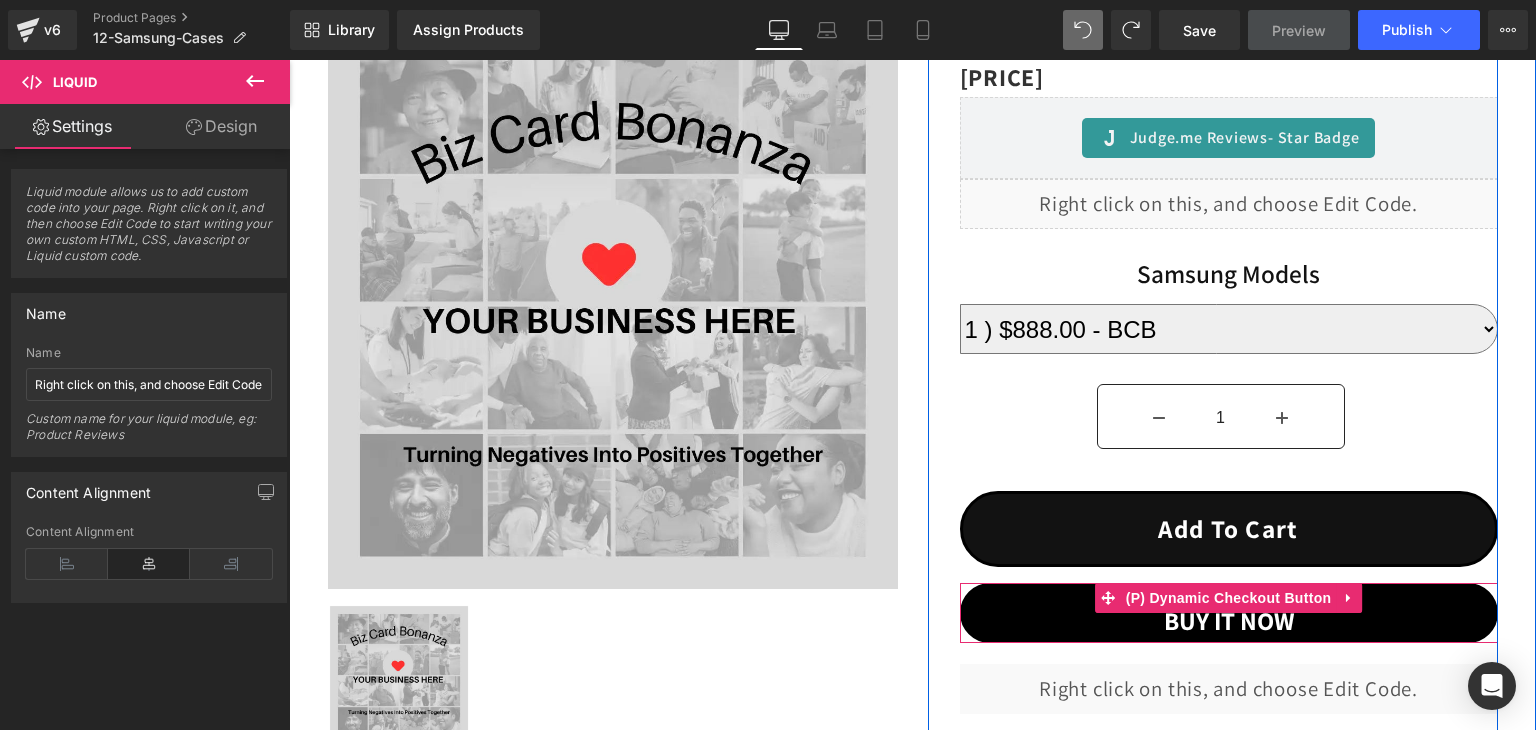 scroll, scrollTop: 342, scrollLeft: 0, axis: vertical 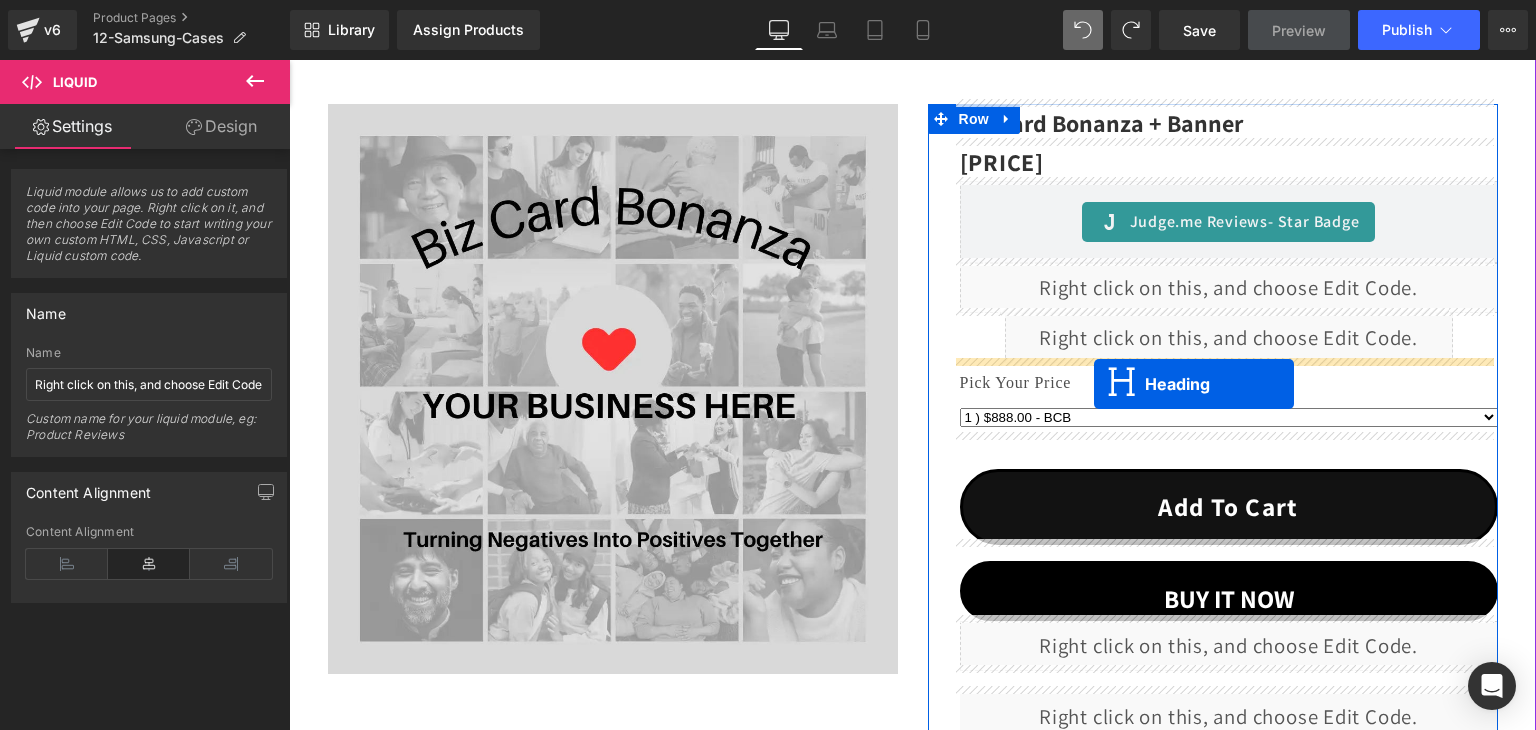 drag, startPoint x: 1168, startPoint y: 385, endPoint x: 1094, endPoint y: 384, distance: 74.00676 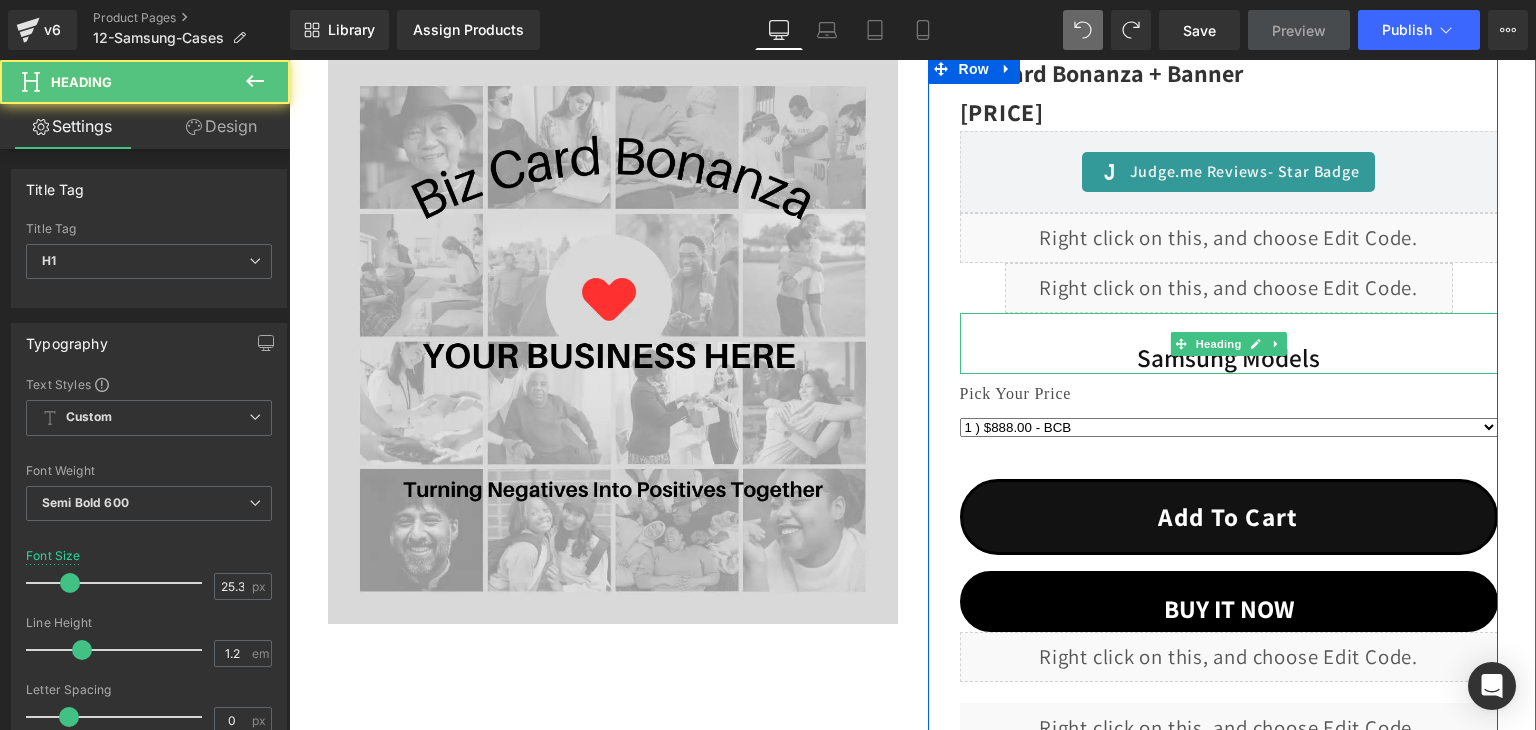 scroll, scrollTop: 1512, scrollLeft: 0, axis: vertical 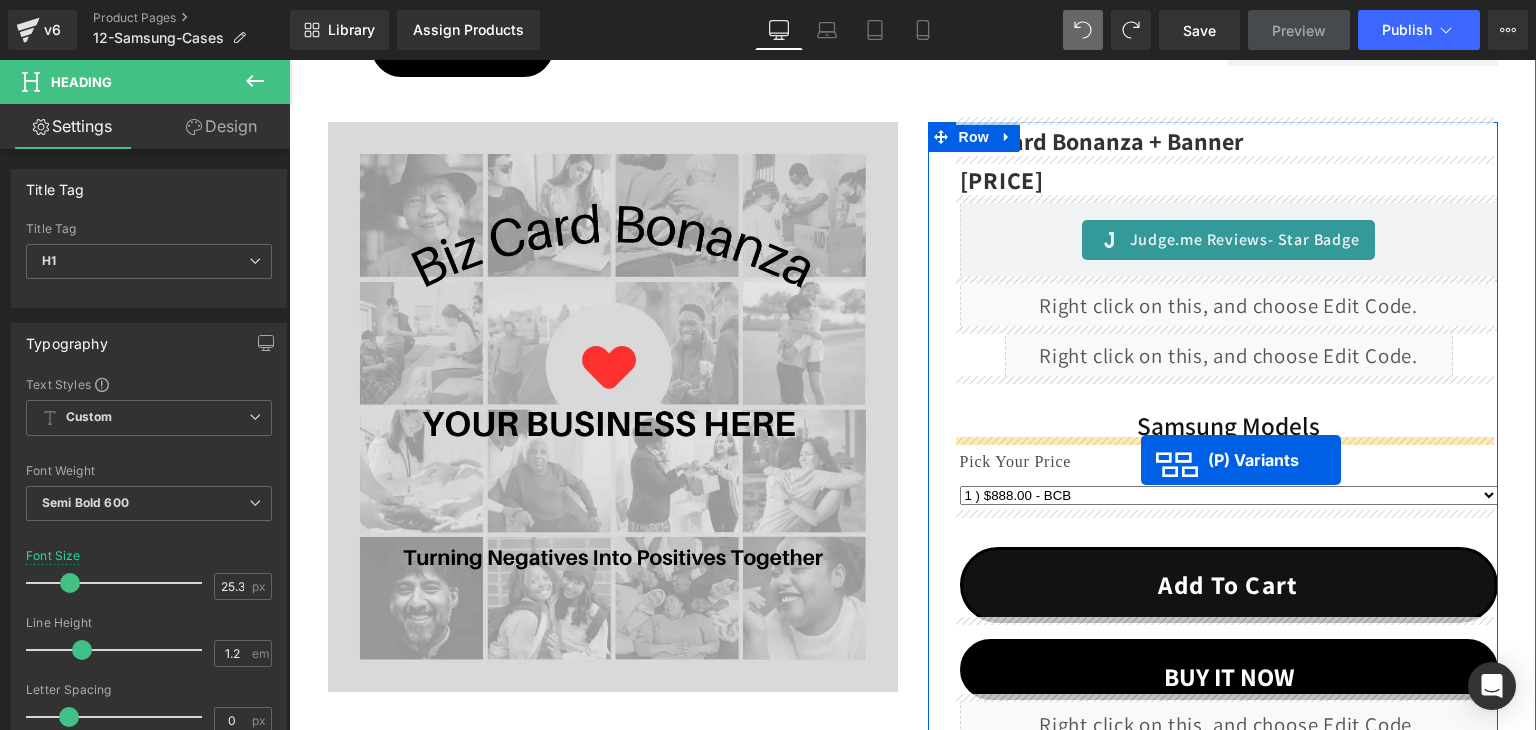 drag, startPoint x: 1157, startPoint y: 241, endPoint x: 1141, endPoint y: 460, distance: 219.5837 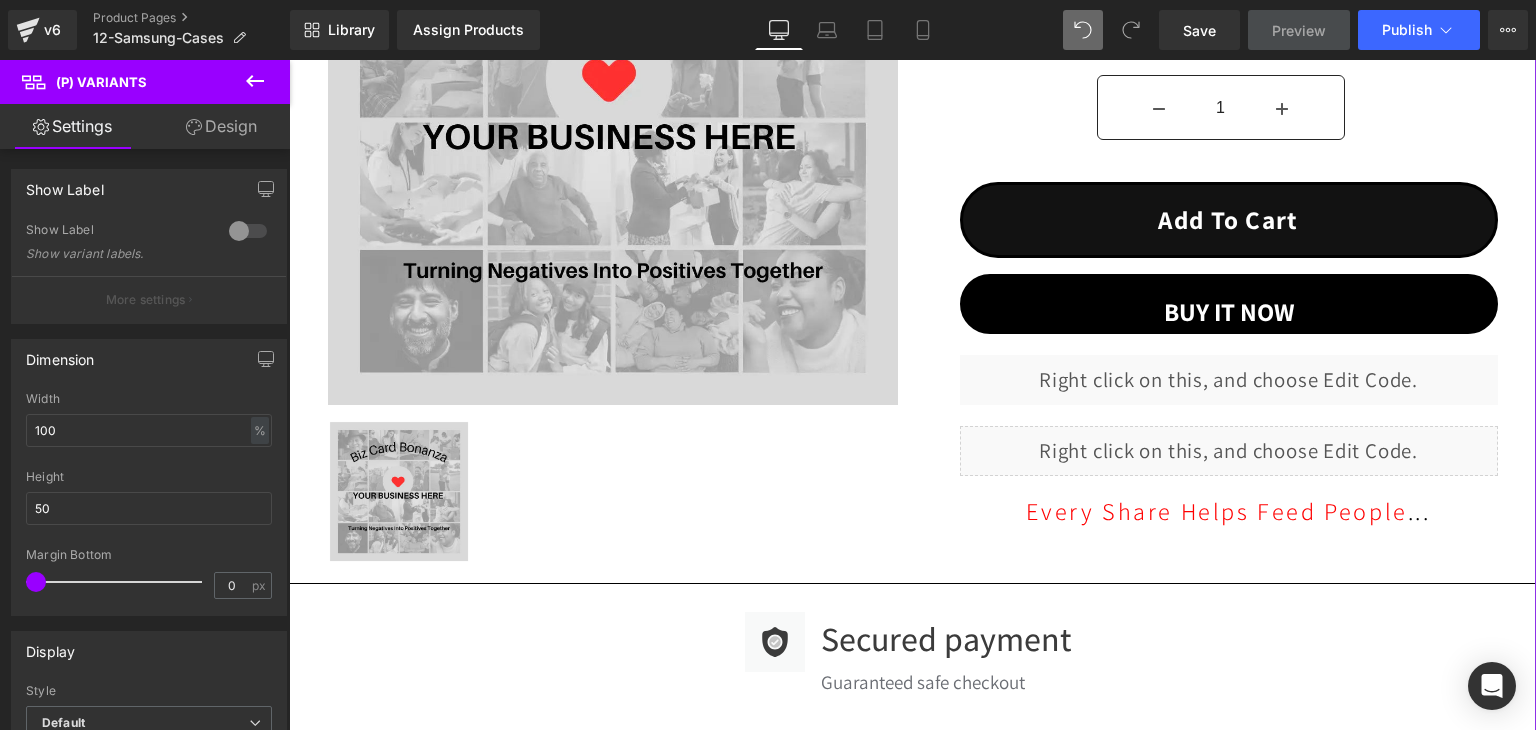 scroll, scrollTop: 669, scrollLeft: 0, axis: vertical 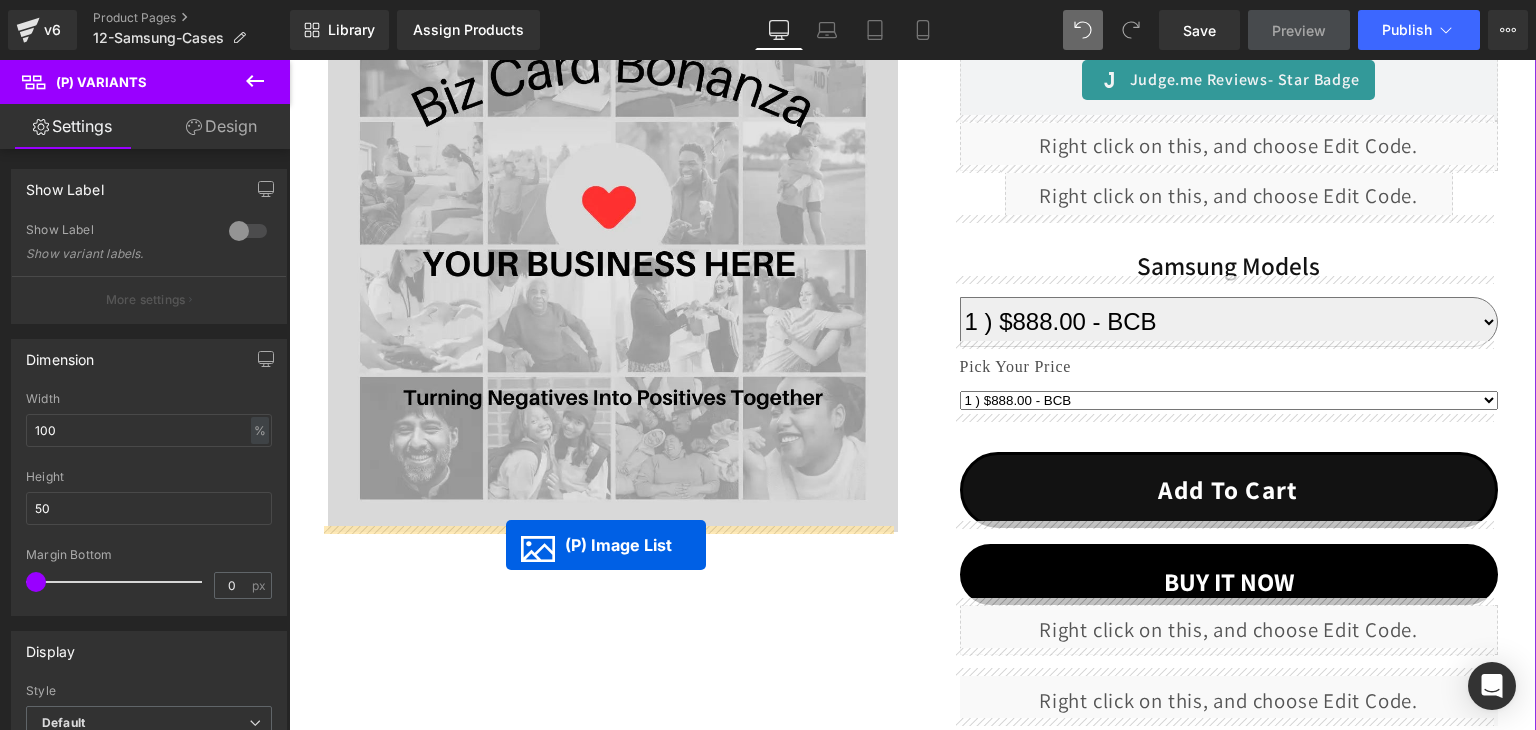 drag, startPoint x: 539, startPoint y: 485, endPoint x: 506, endPoint y: 545, distance: 68.47627 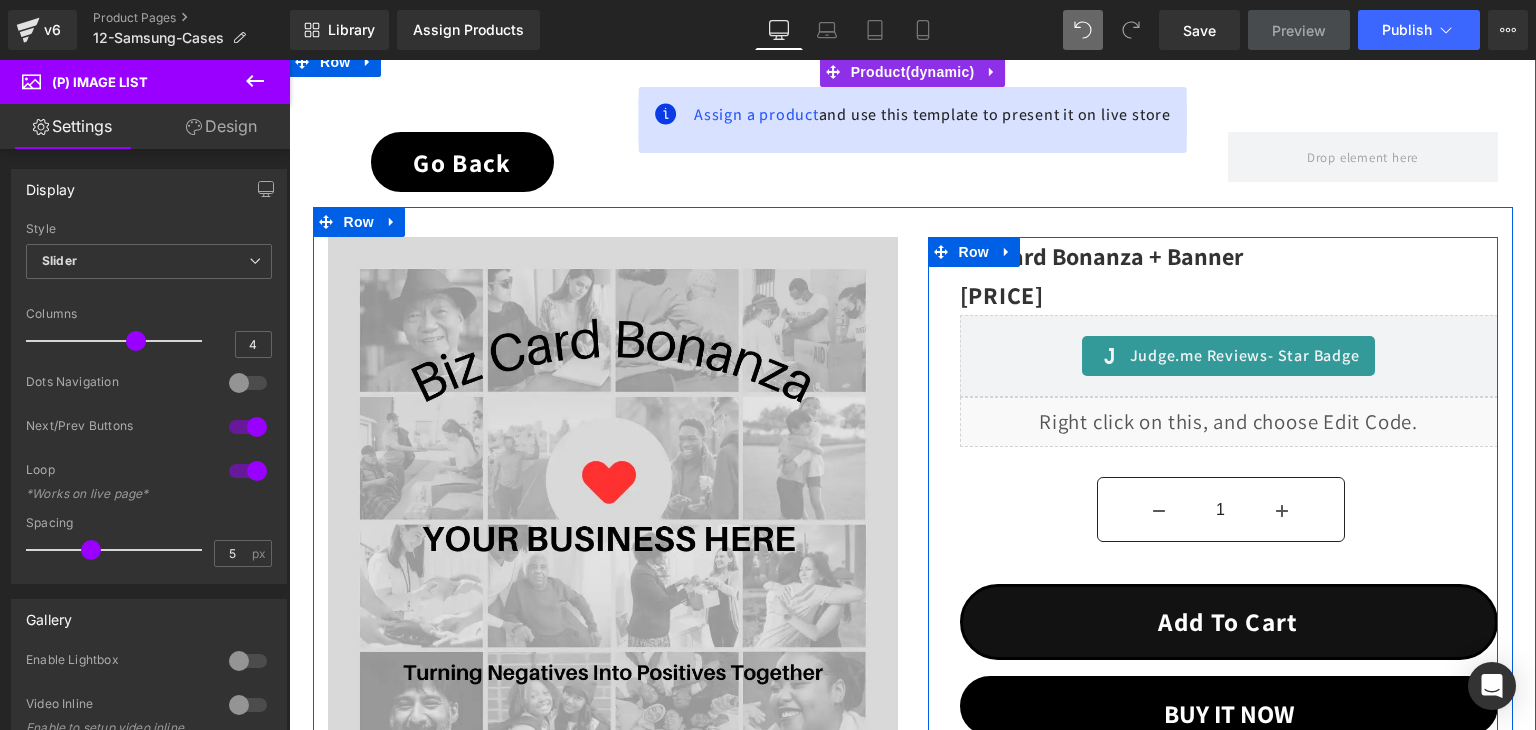 scroll, scrollTop: 189, scrollLeft: 0, axis: vertical 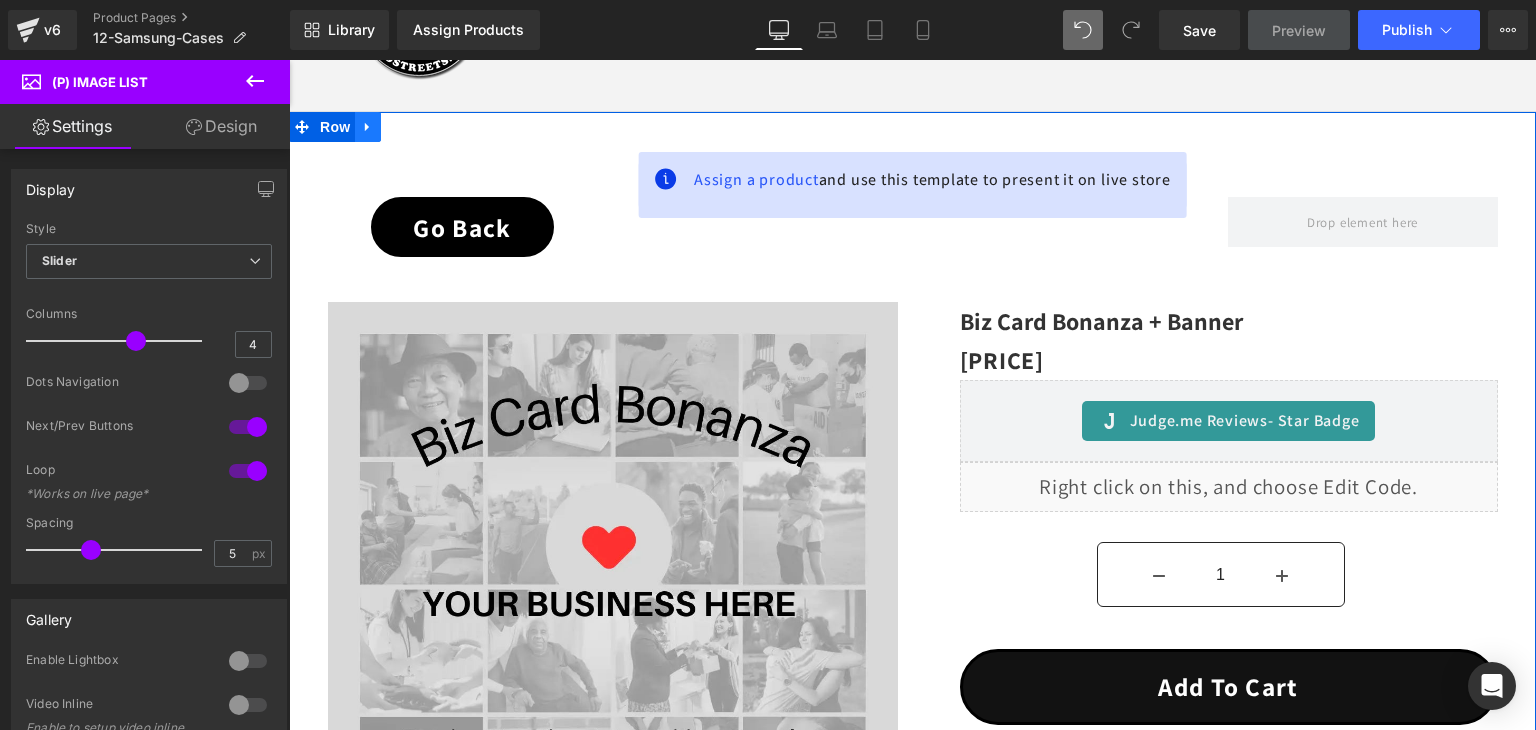 click 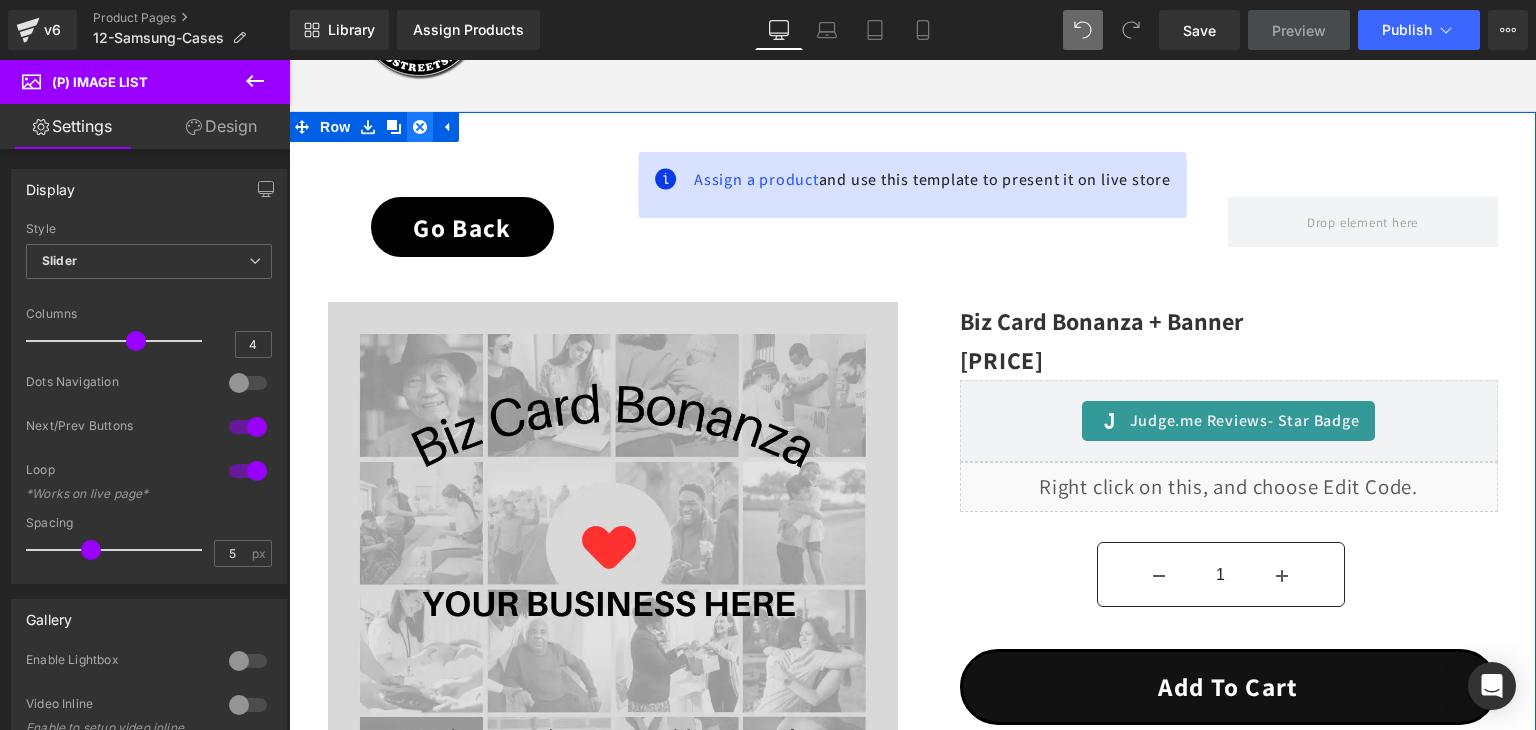 click 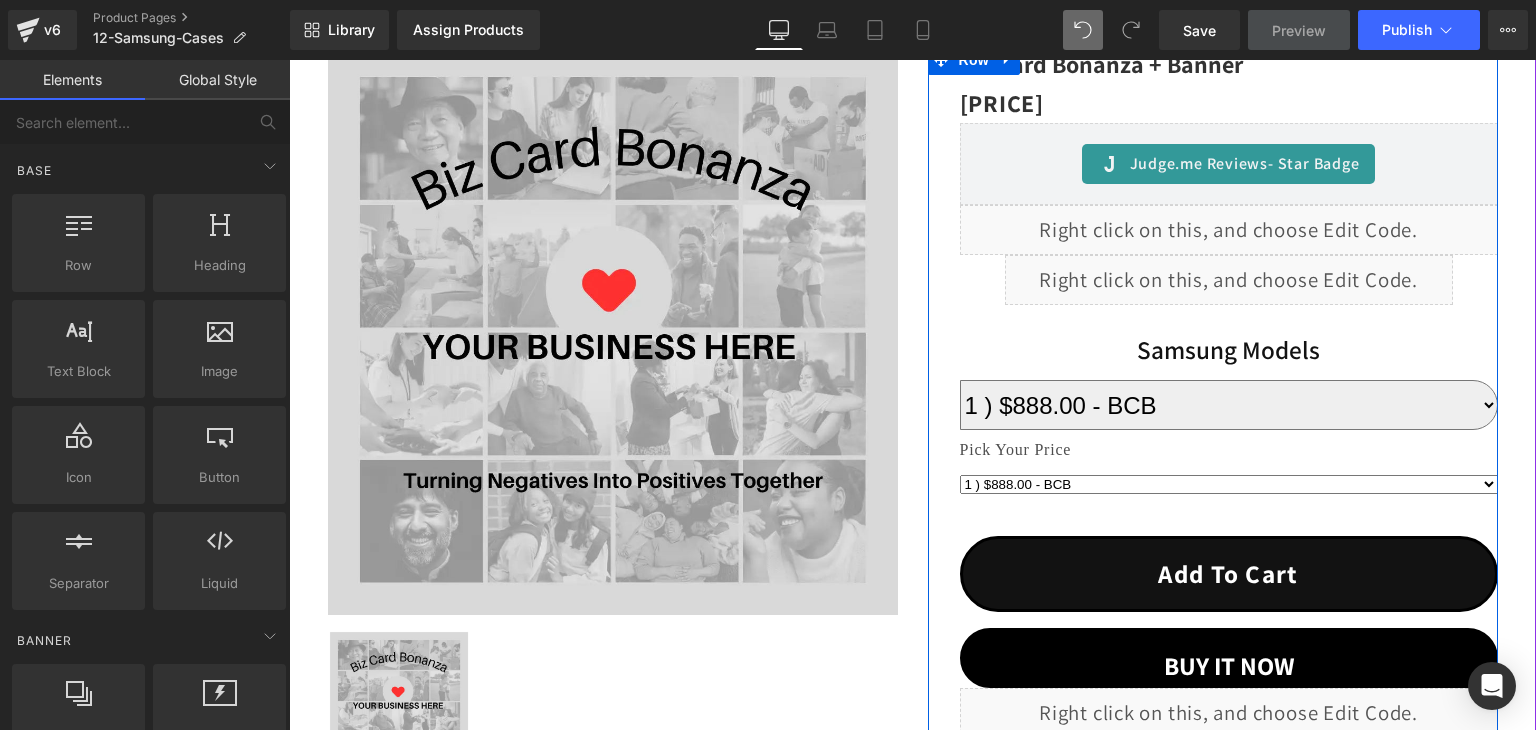scroll, scrollTop: 389, scrollLeft: 0, axis: vertical 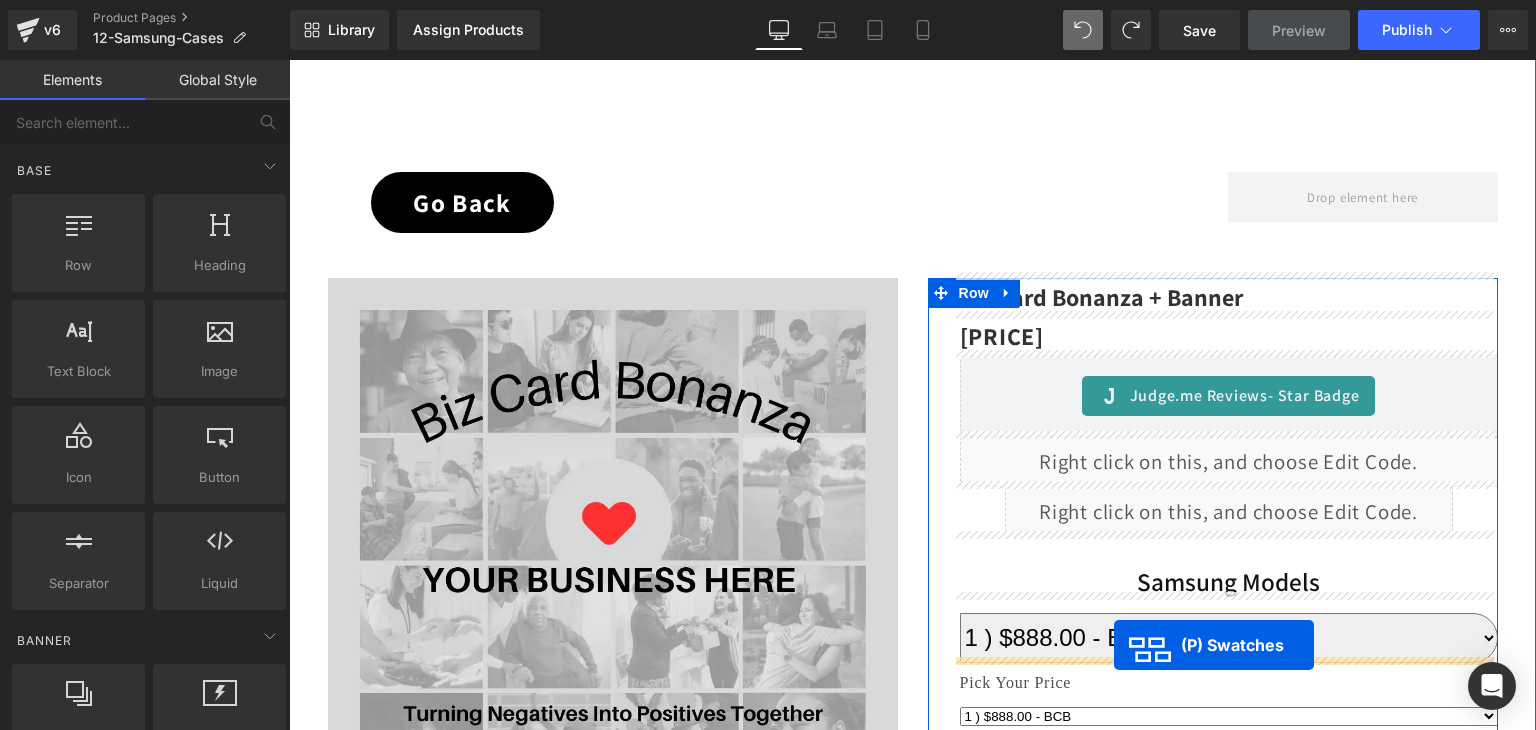 drag, startPoint x: 1155, startPoint y: 401, endPoint x: 1114, endPoint y: 645, distance: 247.4207 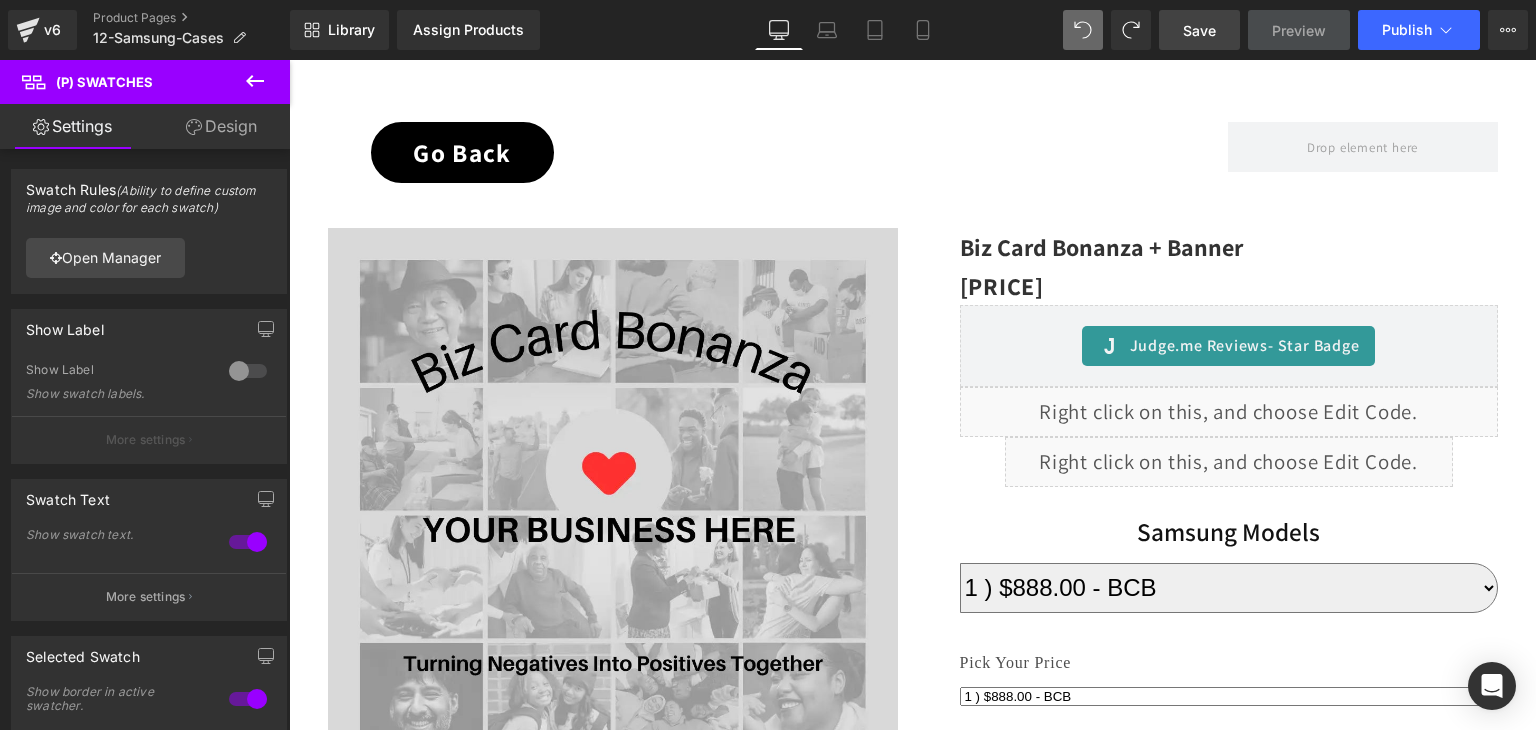 click on "Save" at bounding box center [1199, 30] 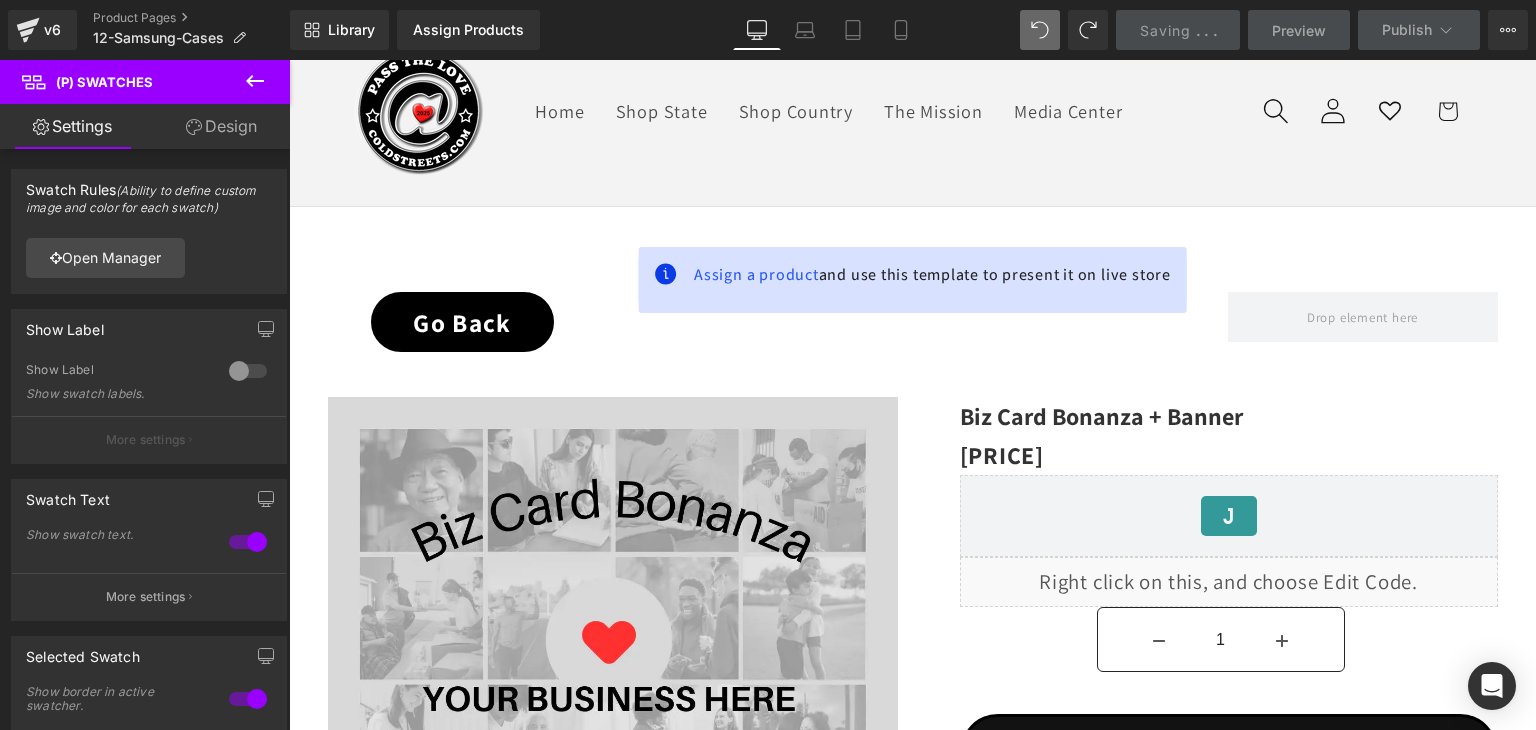 scroll, scrollTop: 93, scrollLeft: 0, axis: vertical 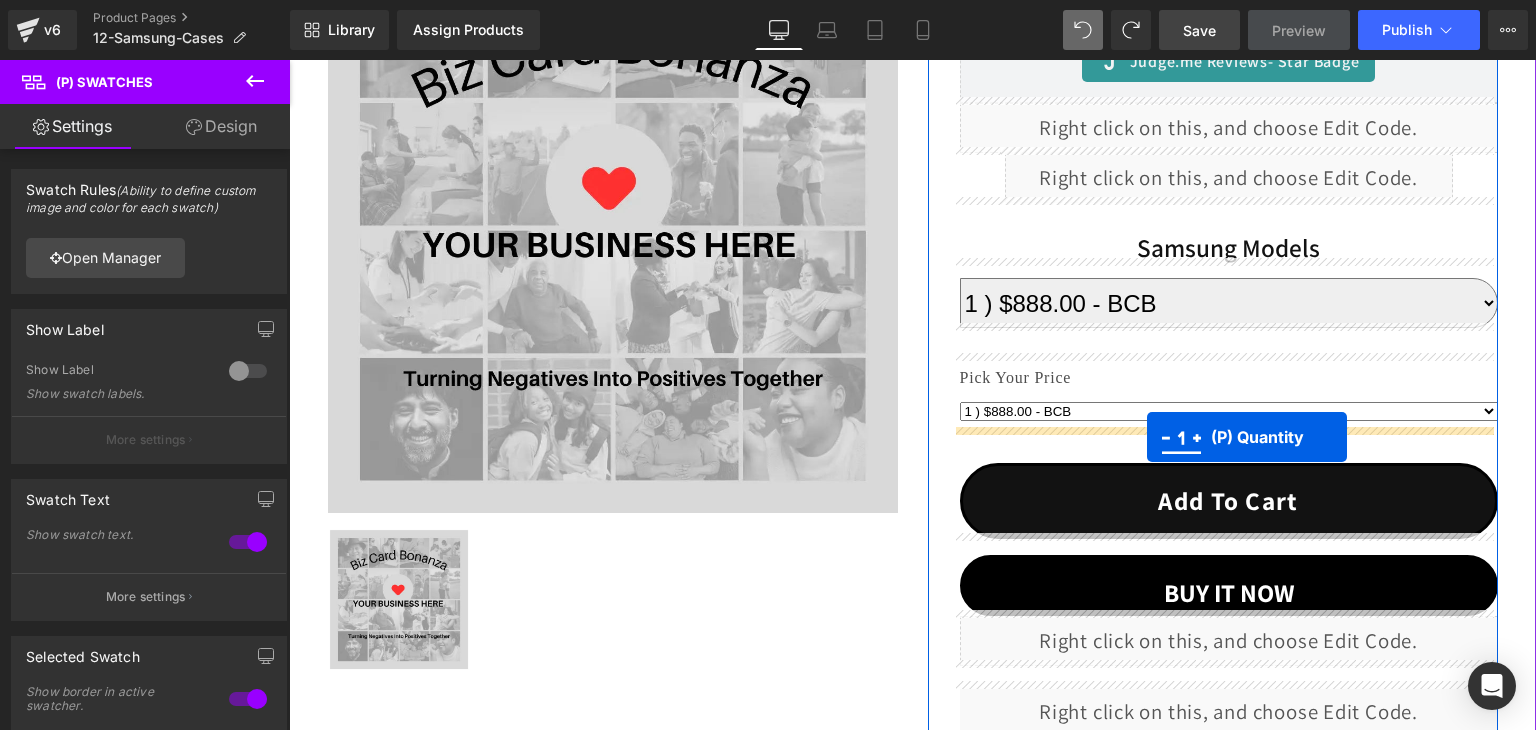 drag, startPoint x: 1150, startPoint y: 643, endPoint x: 1147, endPoint y: 437, distance: 206.02185 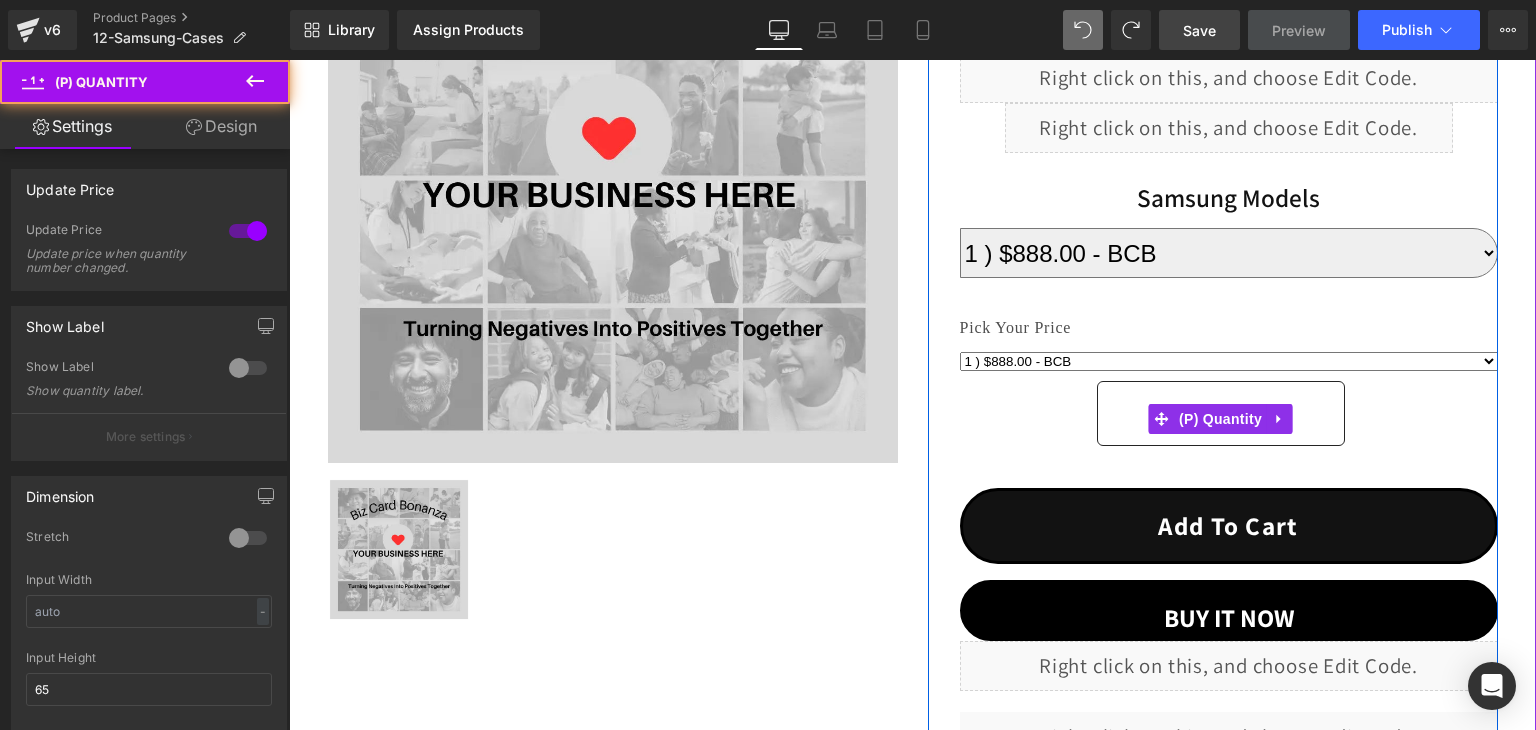 scroll, scrollTop: 1503, scrollLeft: 0, axis: vertical 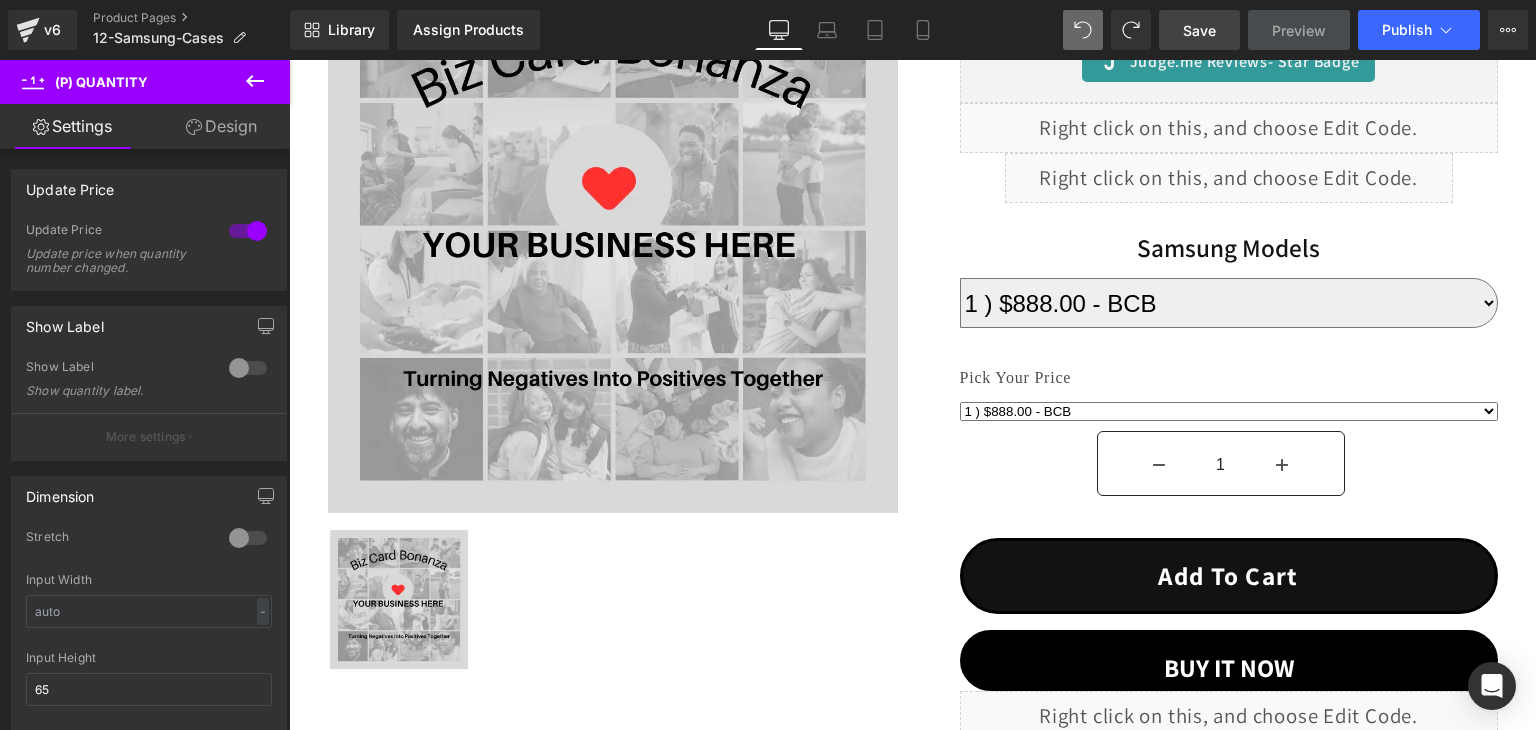 click on "Save" at bounding box center [1199, 30] 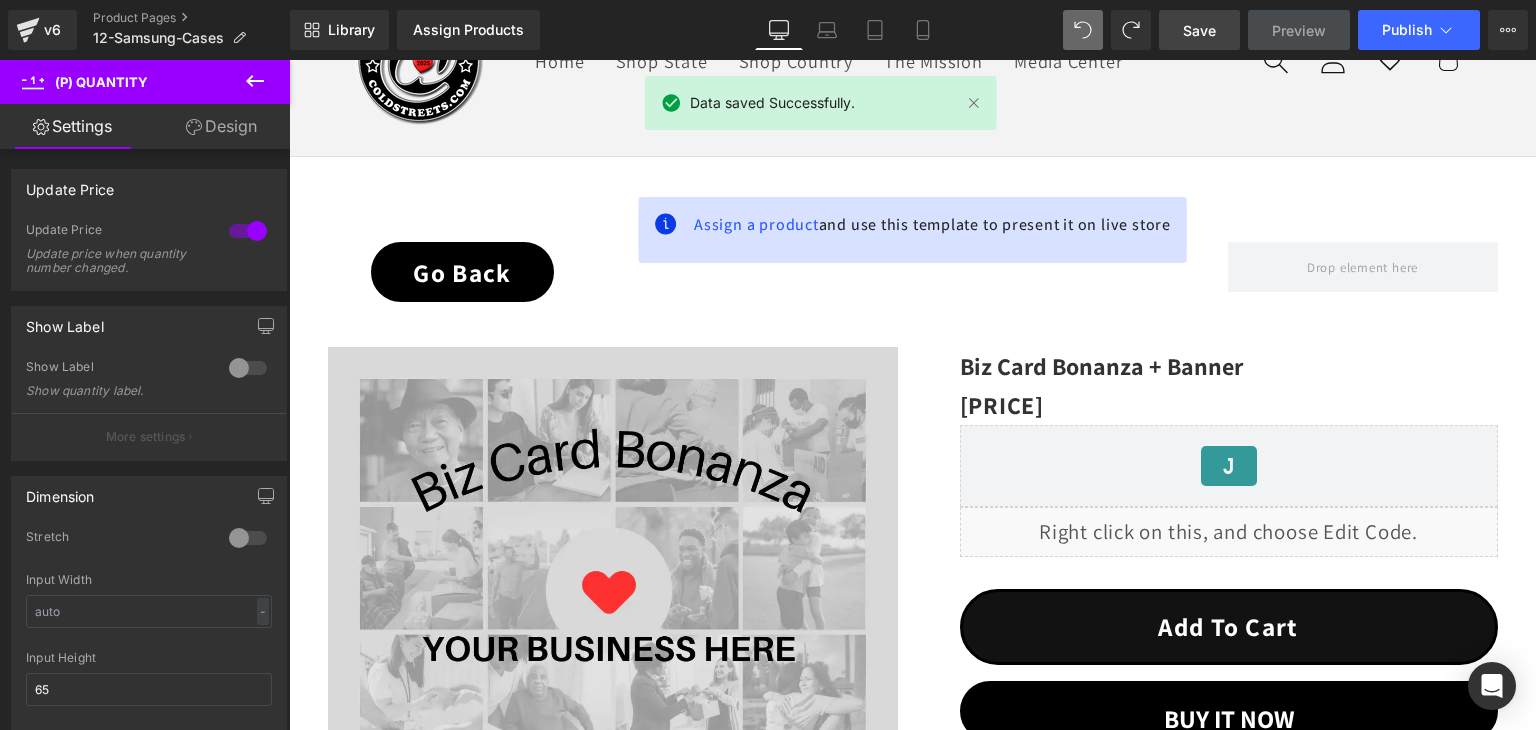 scroll, scrollTop: 0, scrollLeft: 0, axis: both 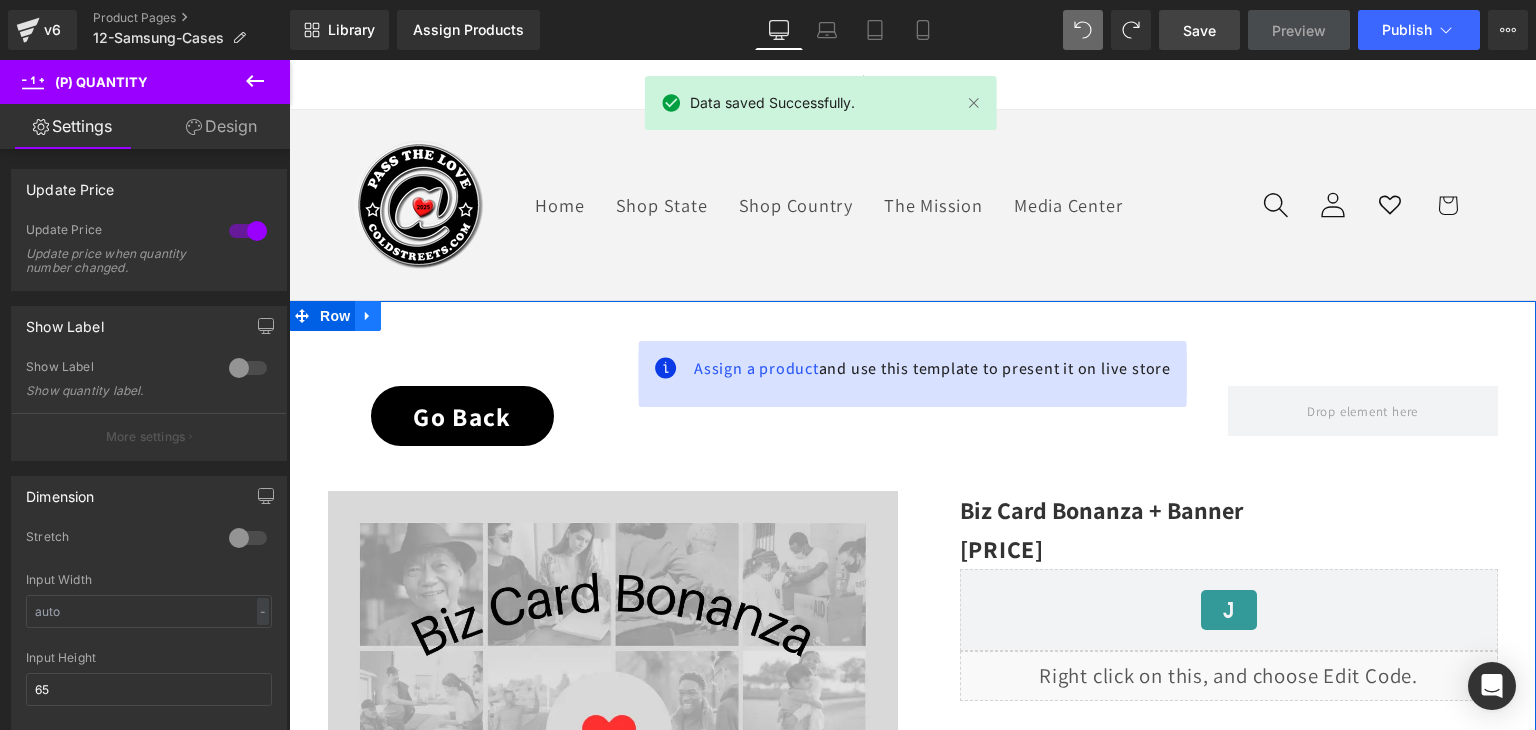 click 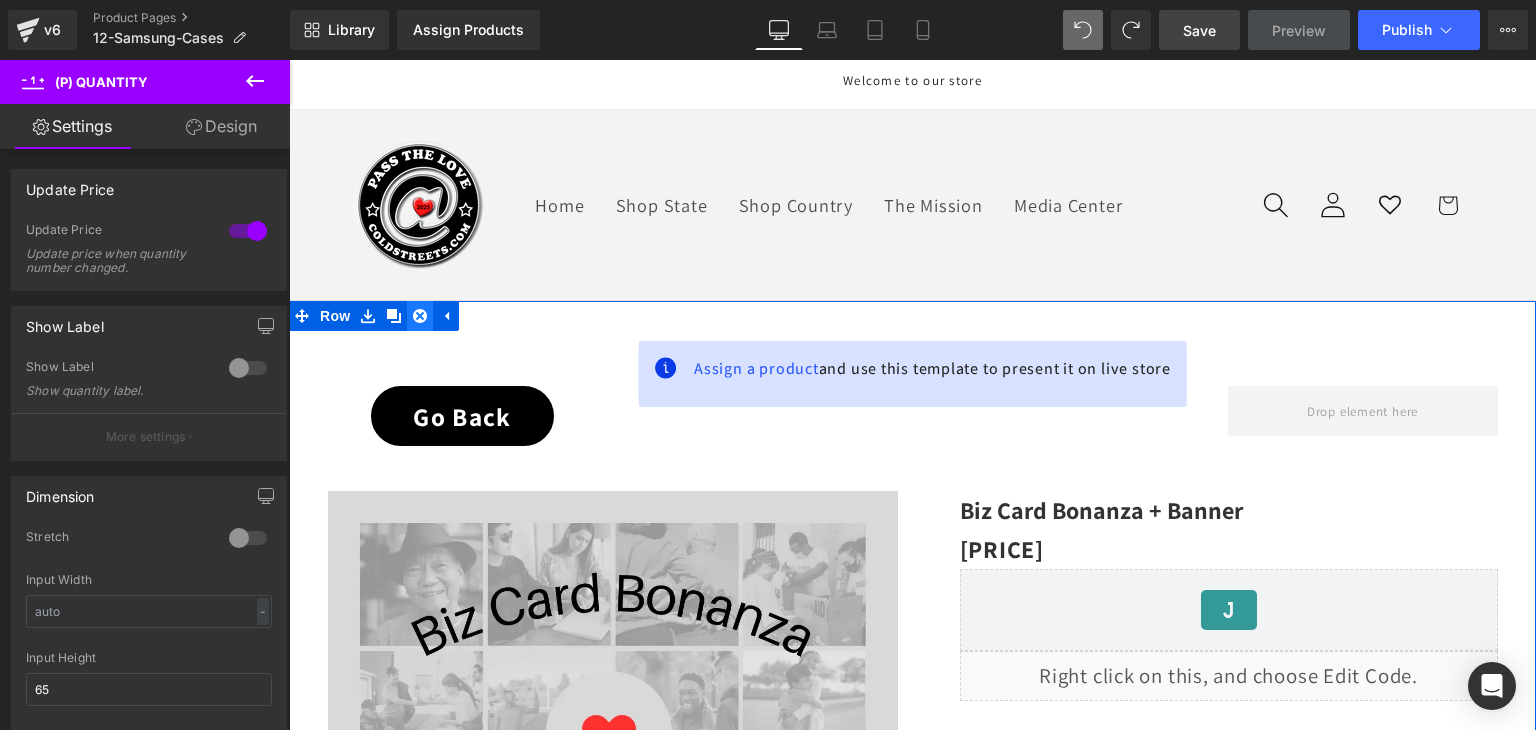 click 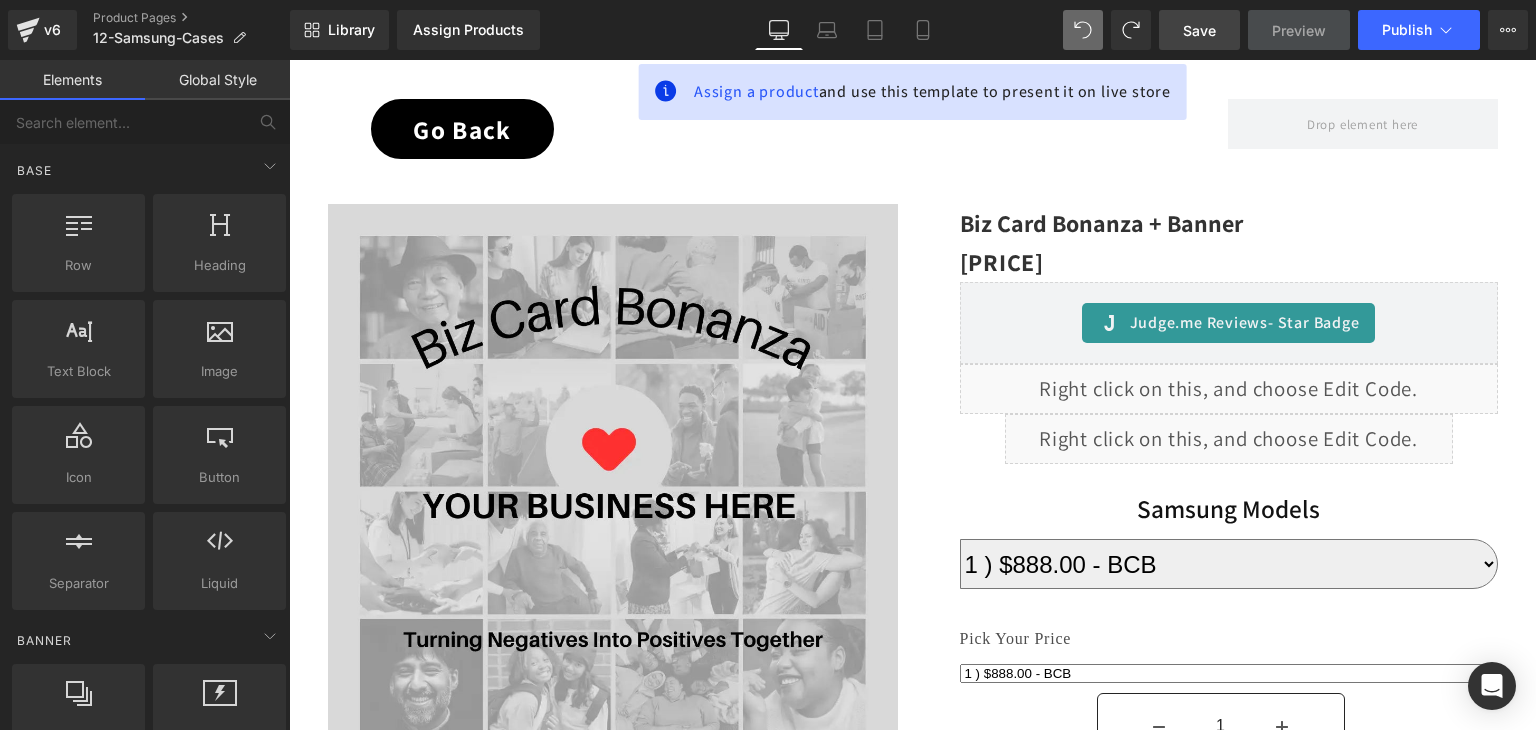scroll, scrollTop: 300, scrollLeft: 0, axis: vertical 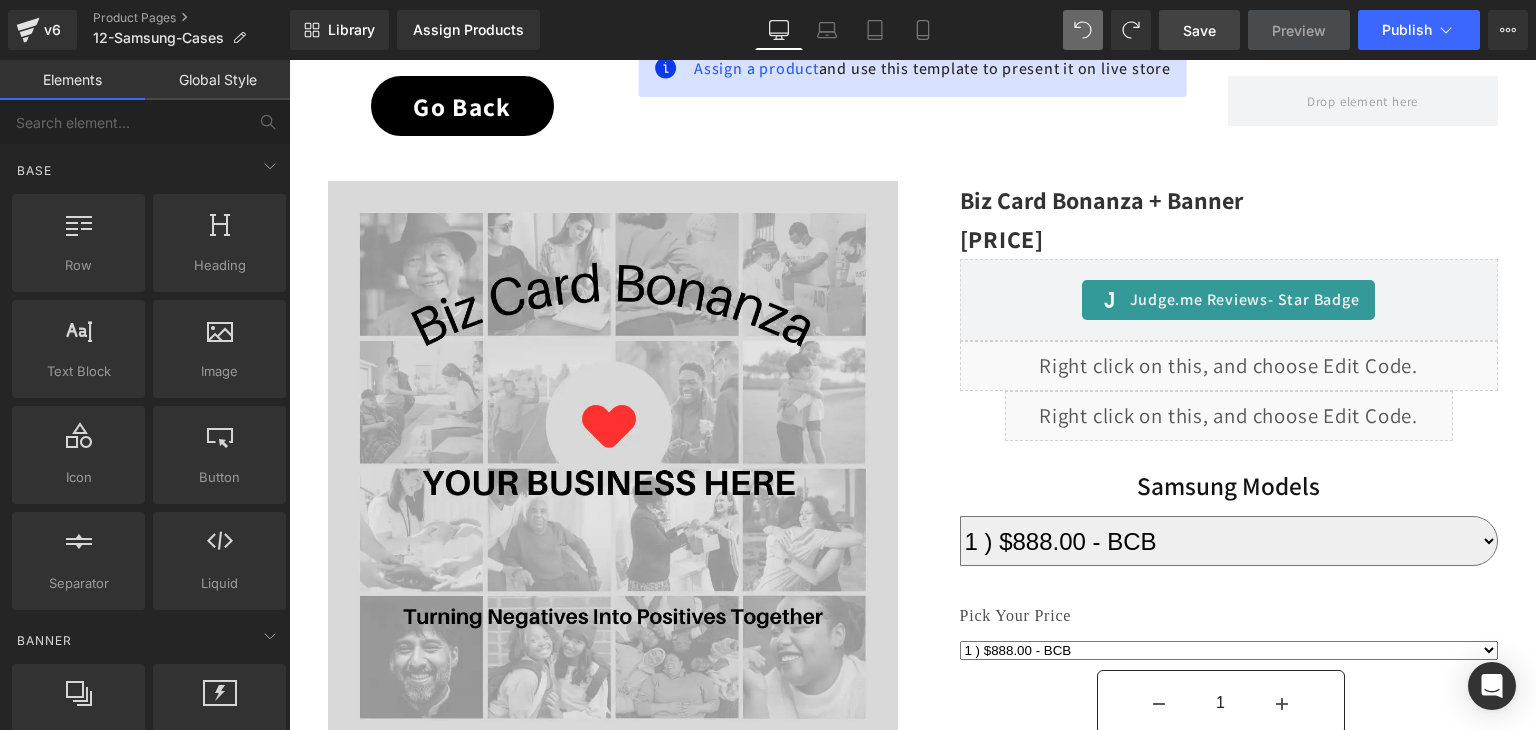 click on "Save" at bounding box center [1199, 30] 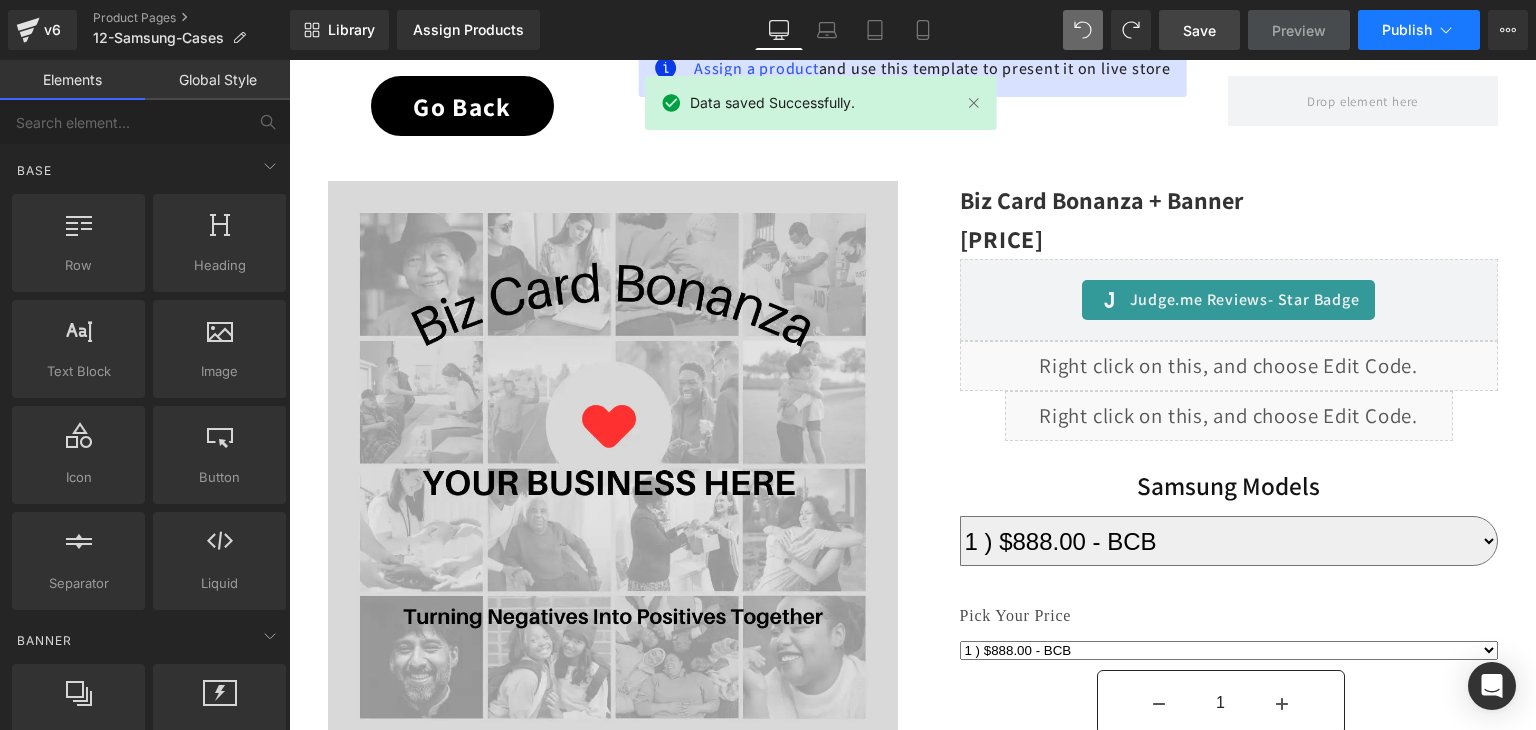 click 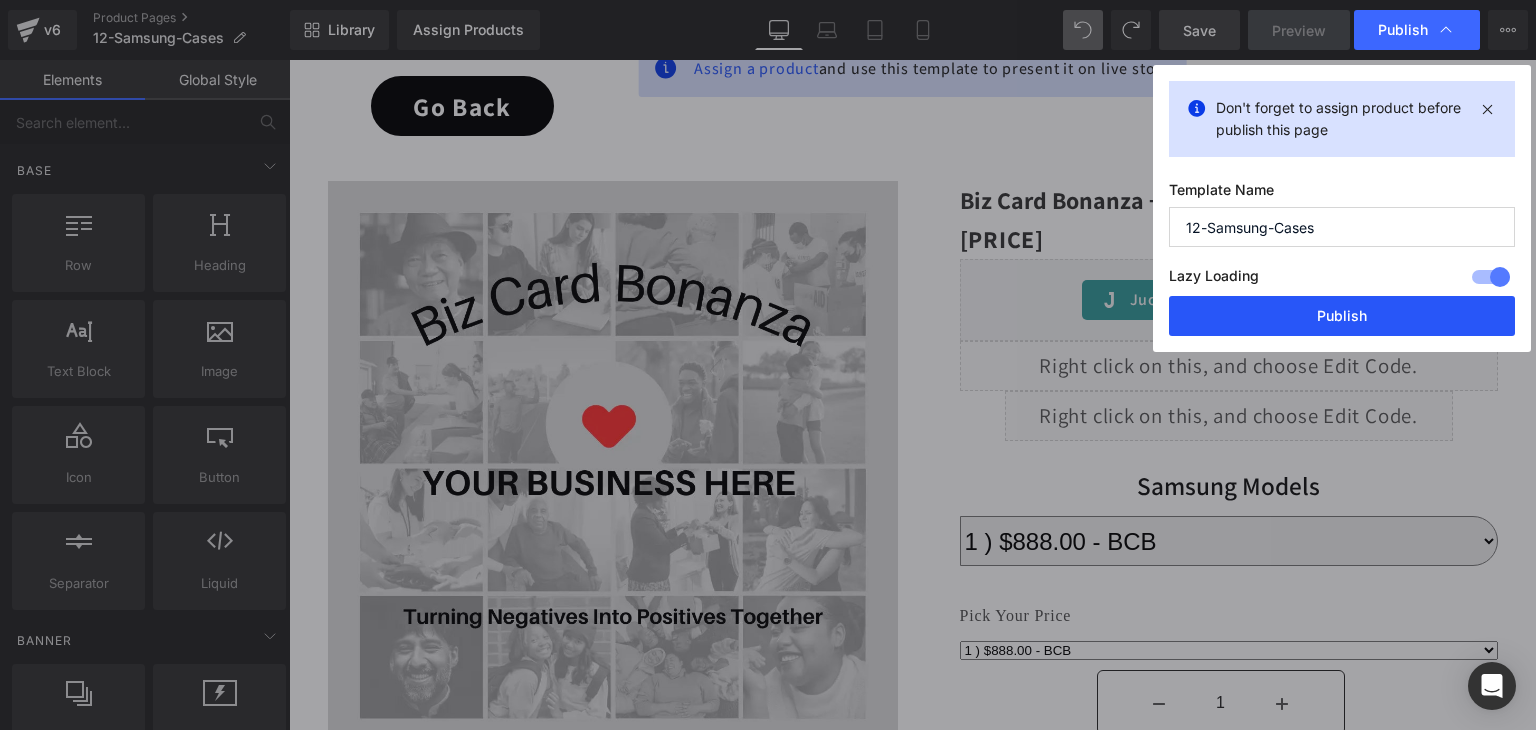 click on "Publish" at bounding box center [1342, 316] 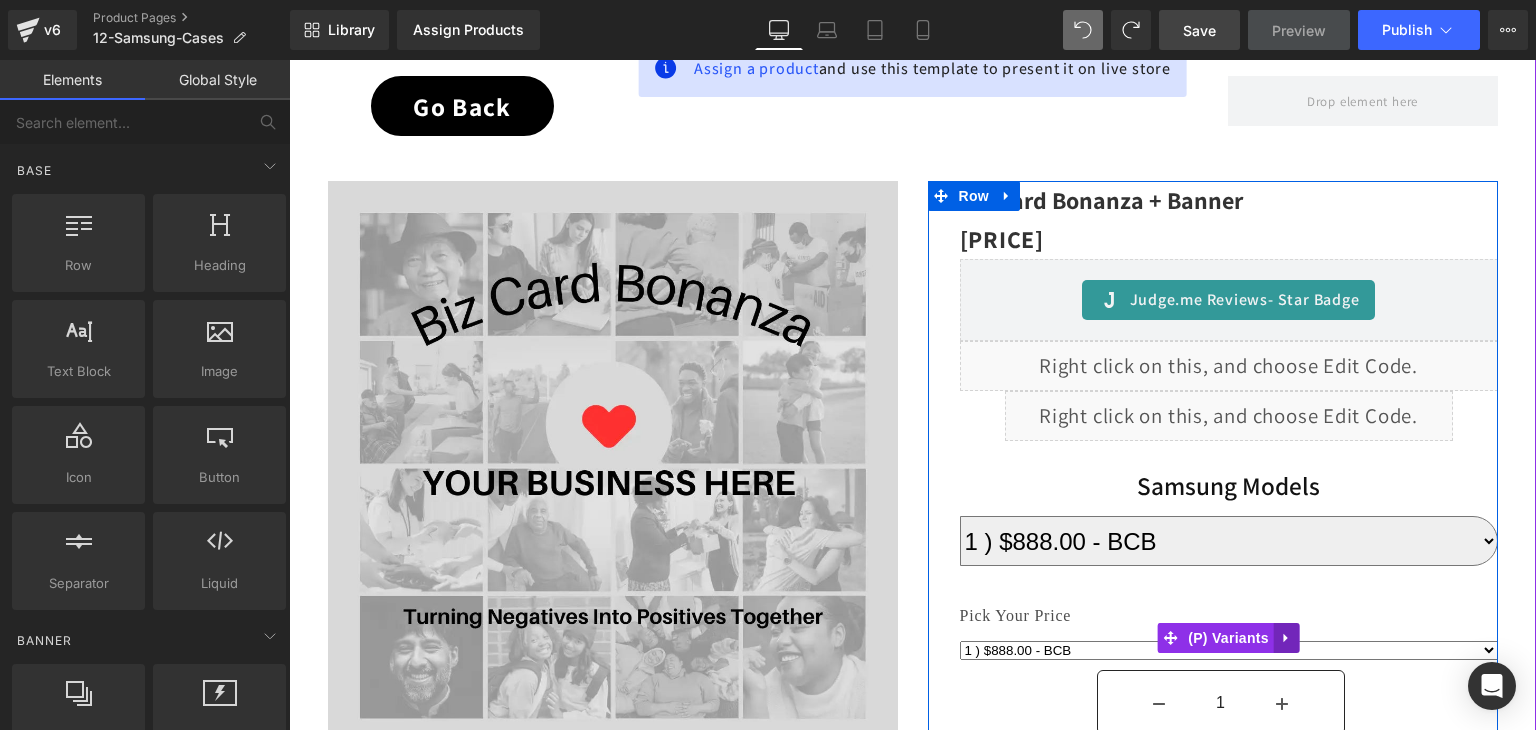 click 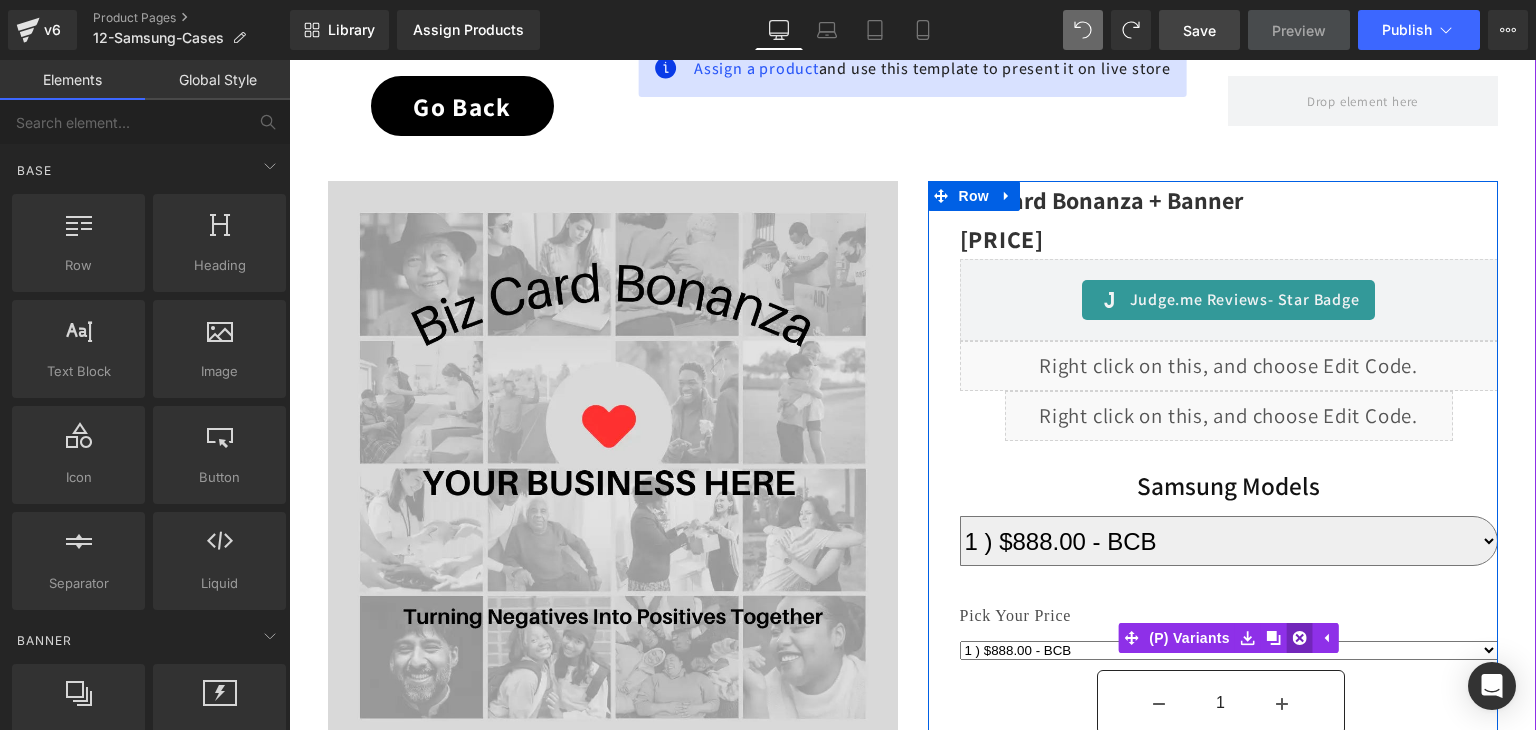 click 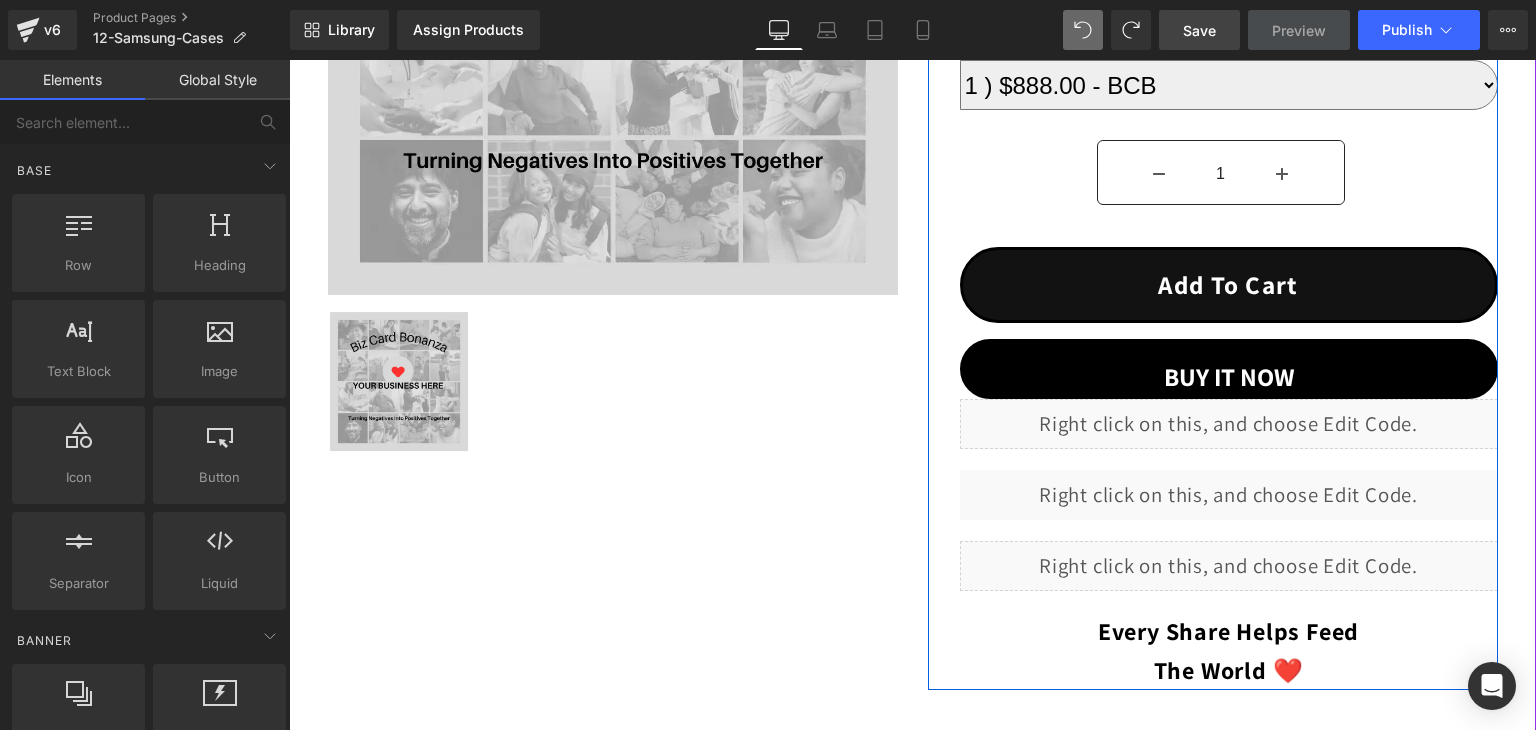 scroll, scrollTop: 800, scrollLeft: 0, axis: vertical 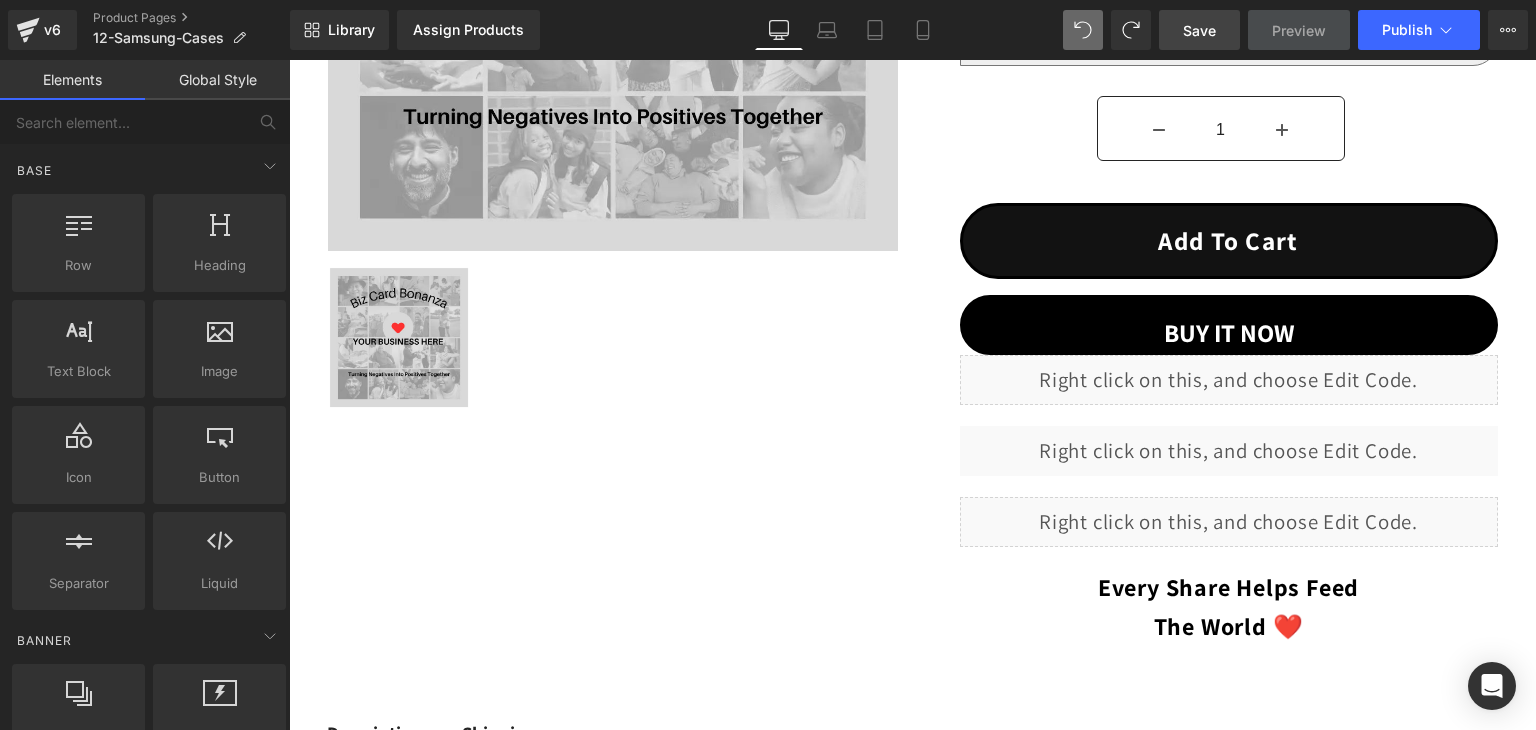 click on "Save" at bounding box center [1199, 30] 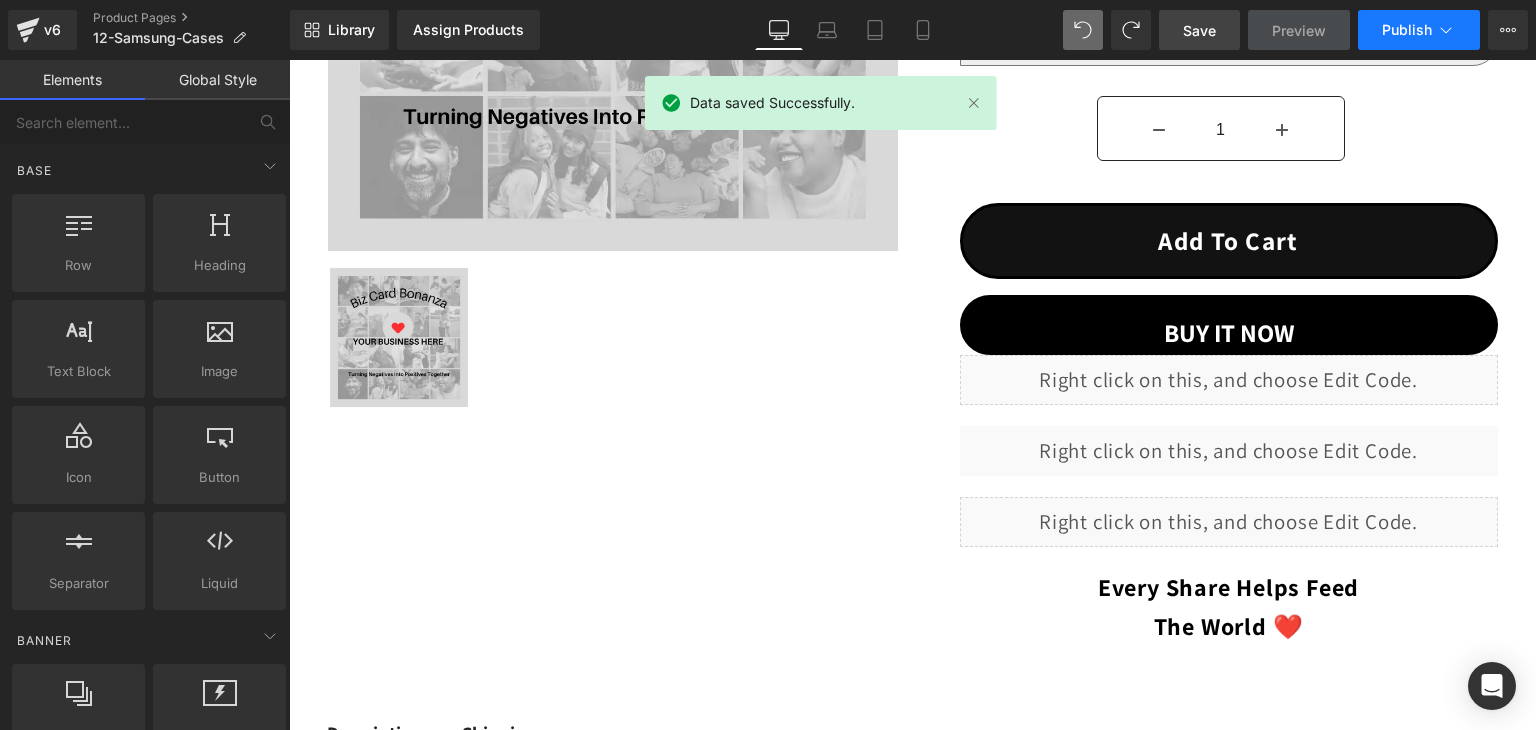 click 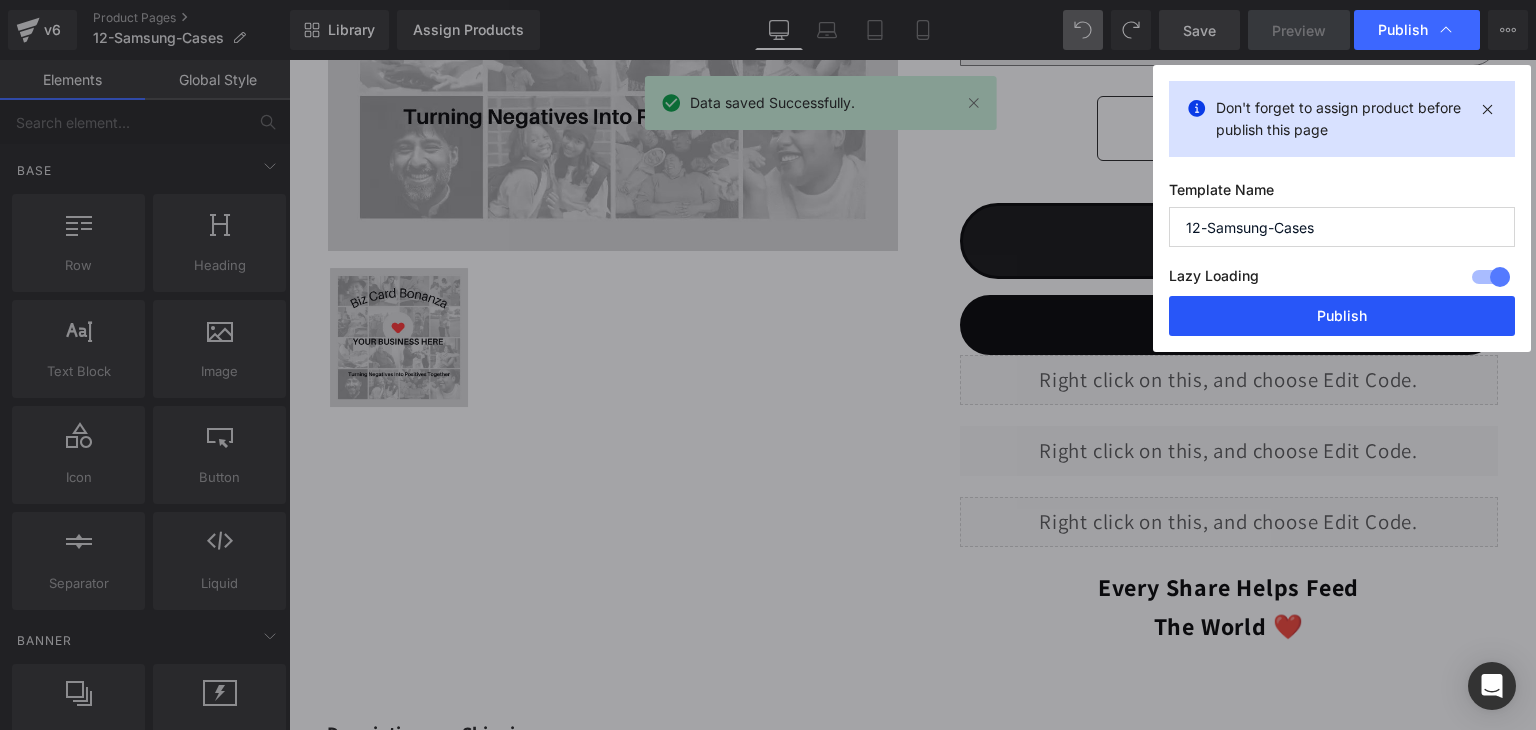 click on "Publish" at bounding box center [1342, 316] 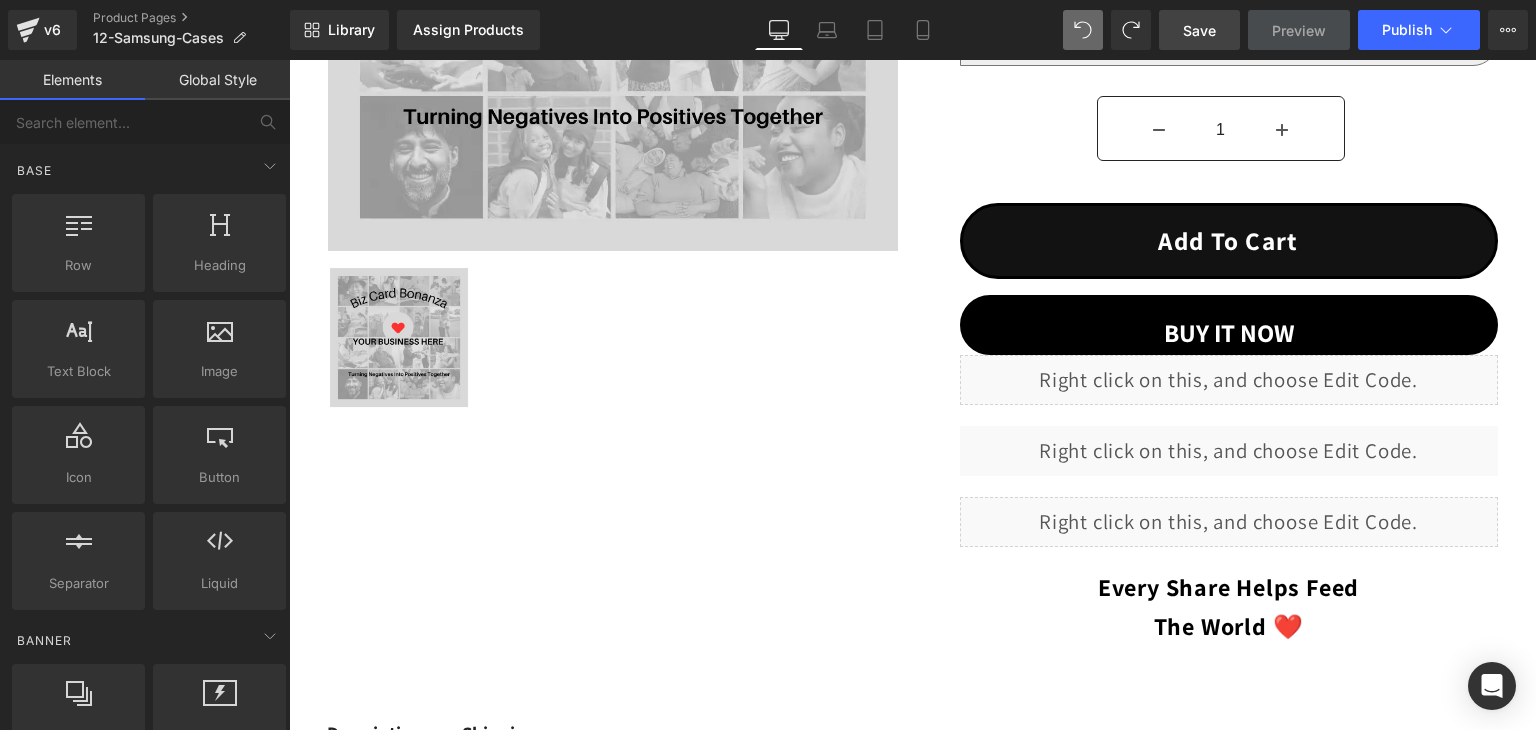 click on "Save" at bounding box center (1199, 30) 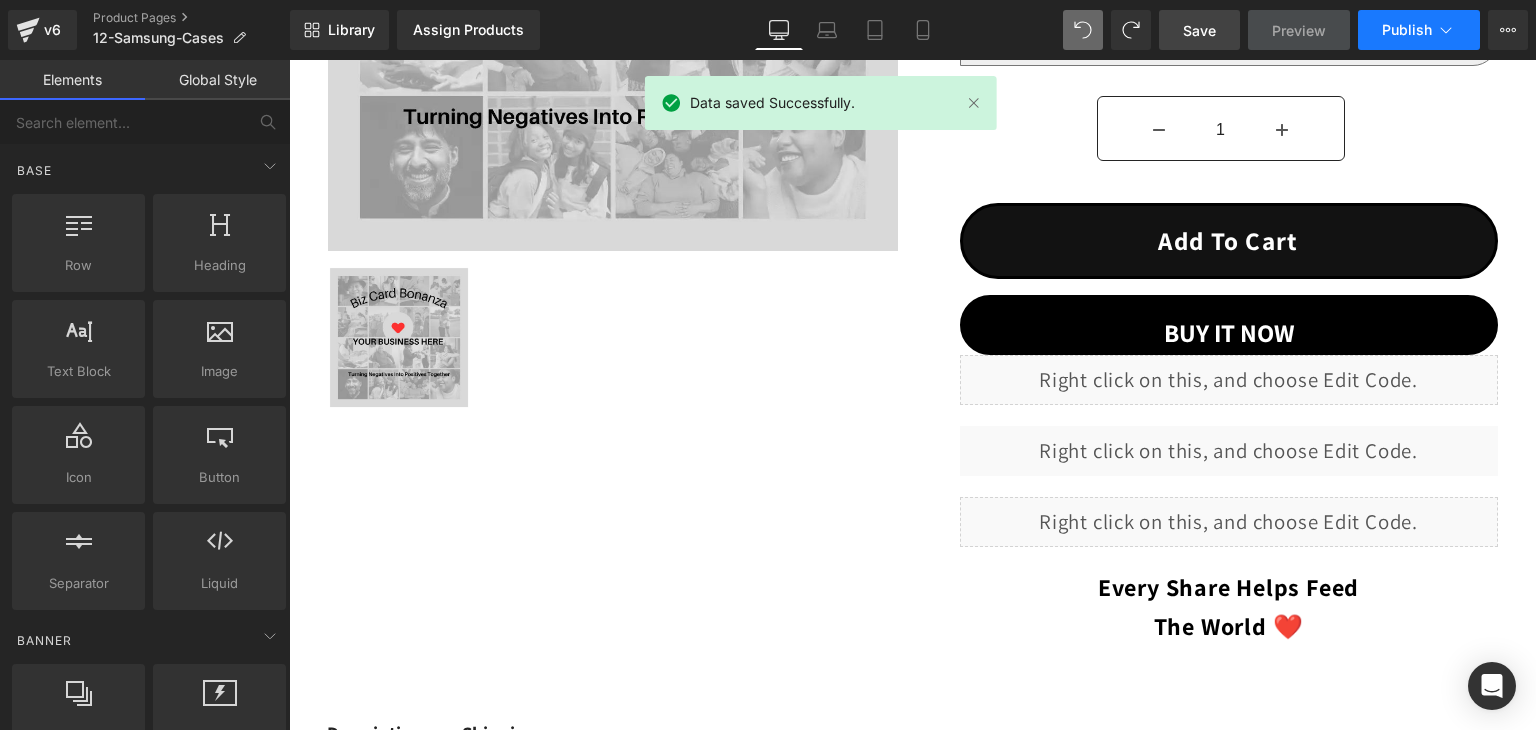 click 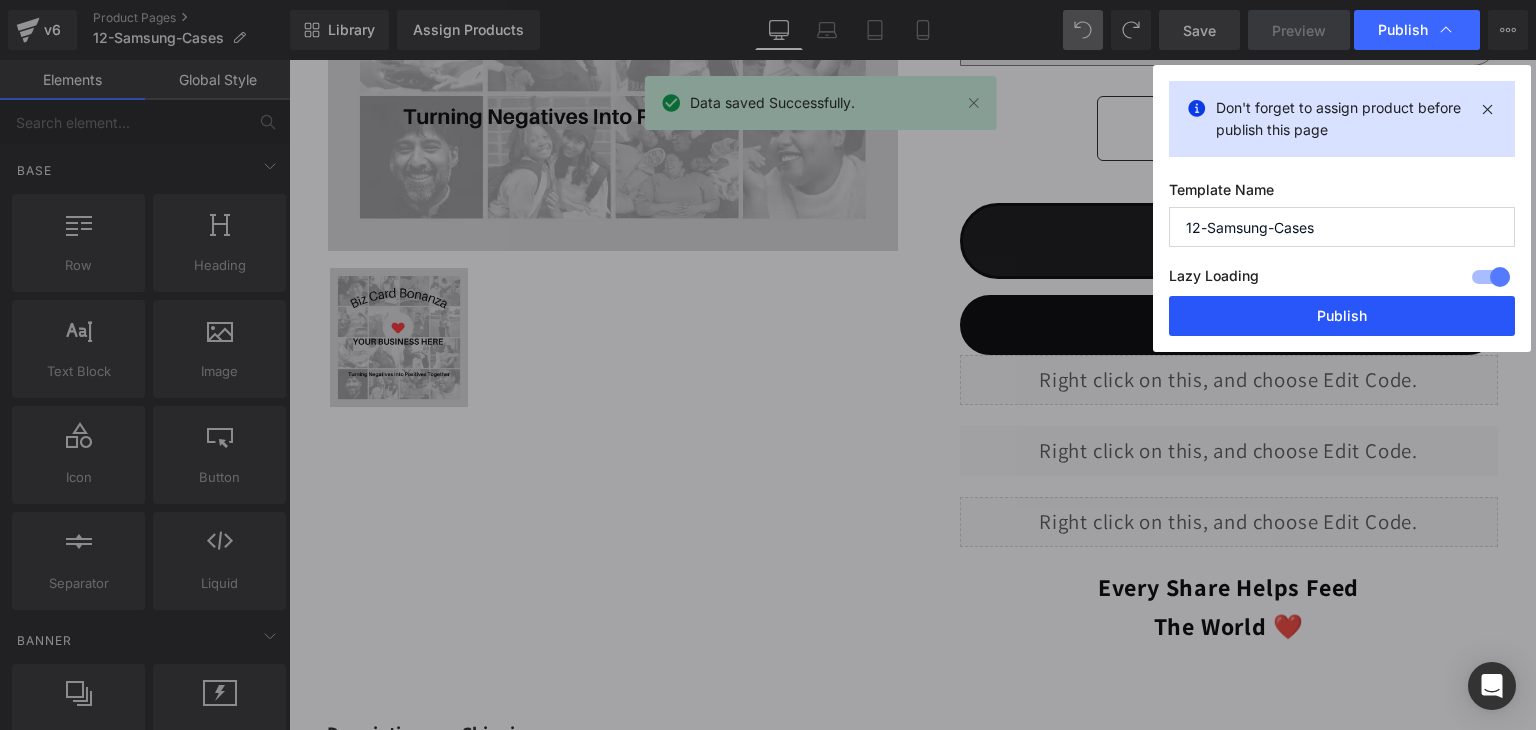 click on "Publish" at bounding box center (1342, 316) 